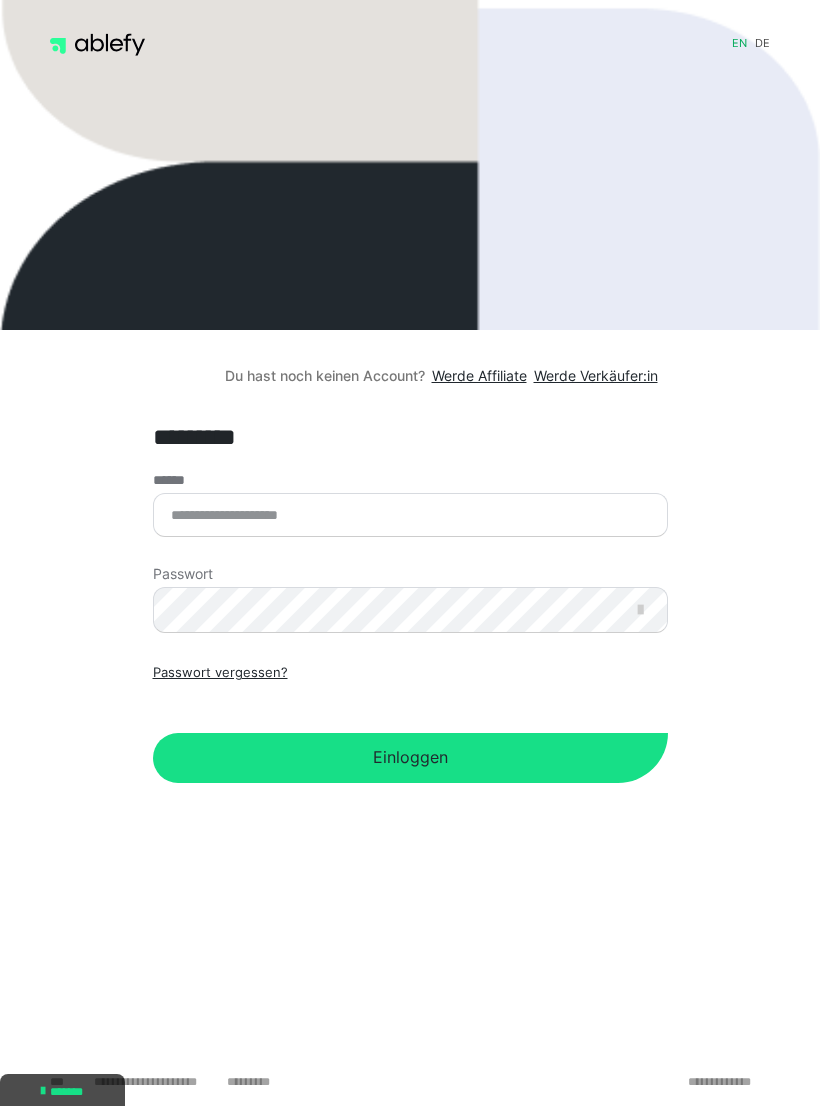 scroll, scrollTop: 0, scrollLeft: 0, axis: both 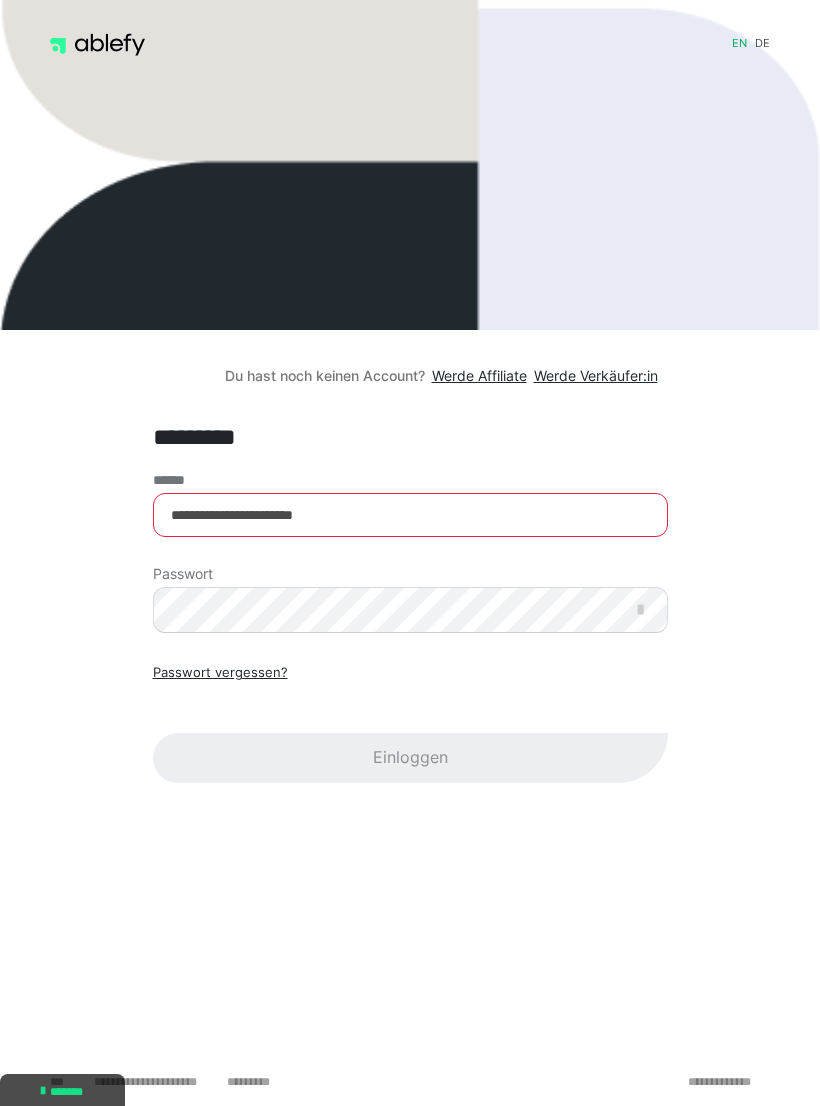 type on "**********" 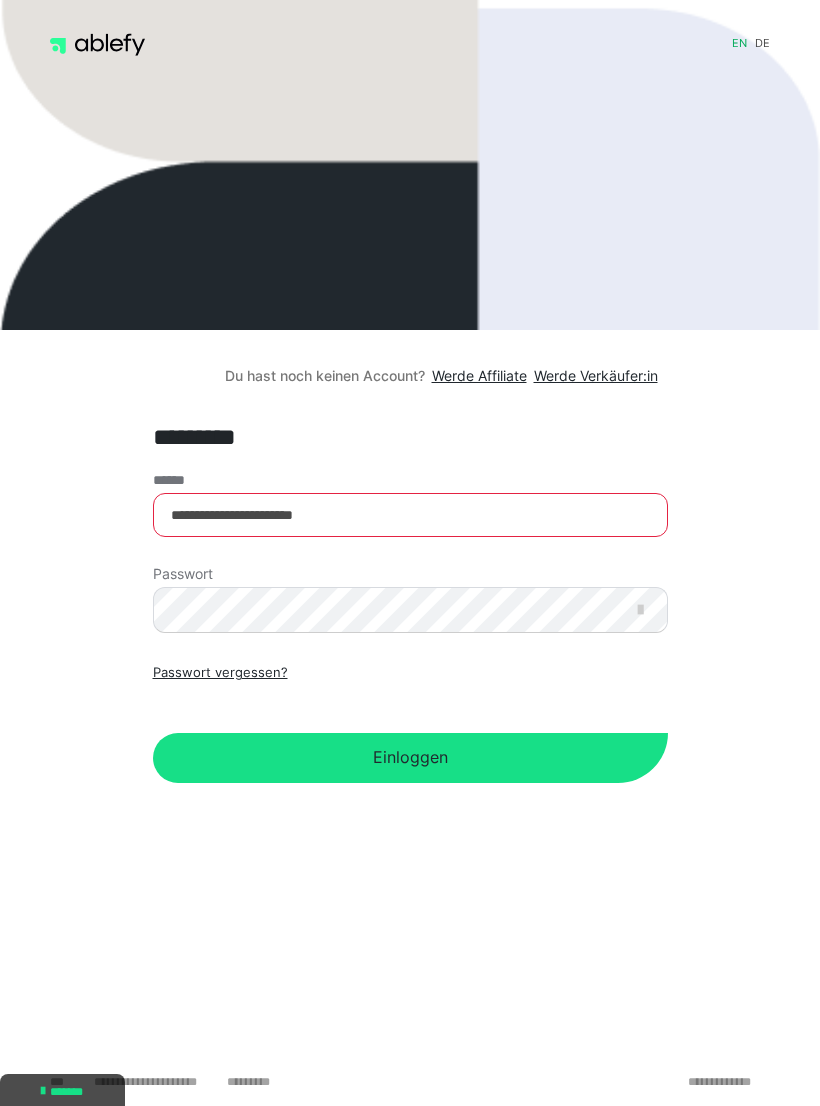 click on "Einloggen" at bounding box center (410, 758) 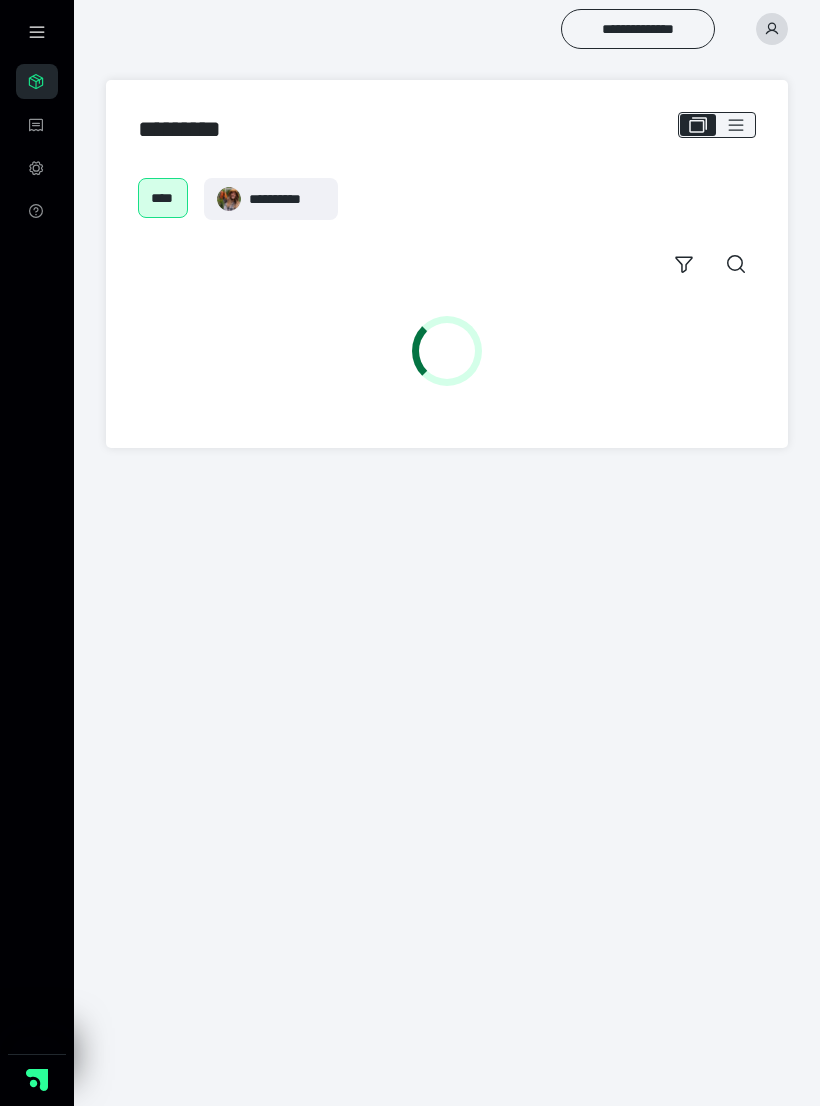 scroll, scrollTop: 0, scrollLeft: 0, axis: both 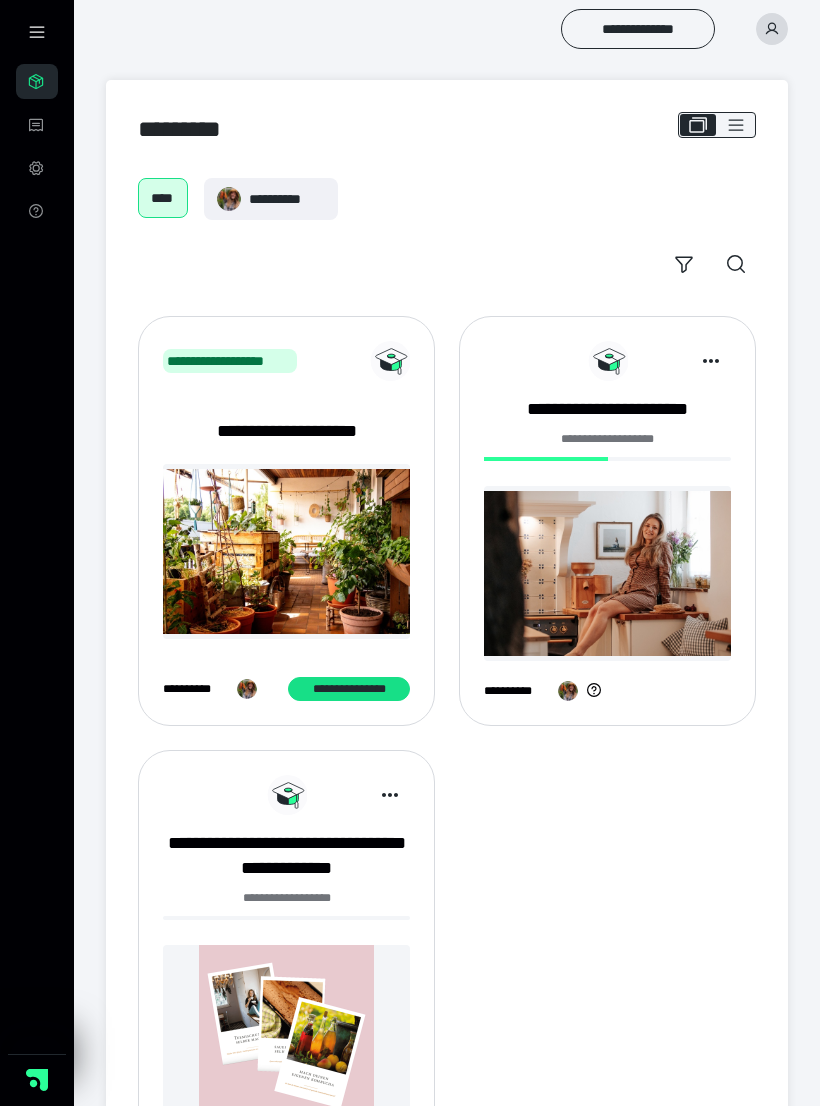 click at bounding box center [607, 573] 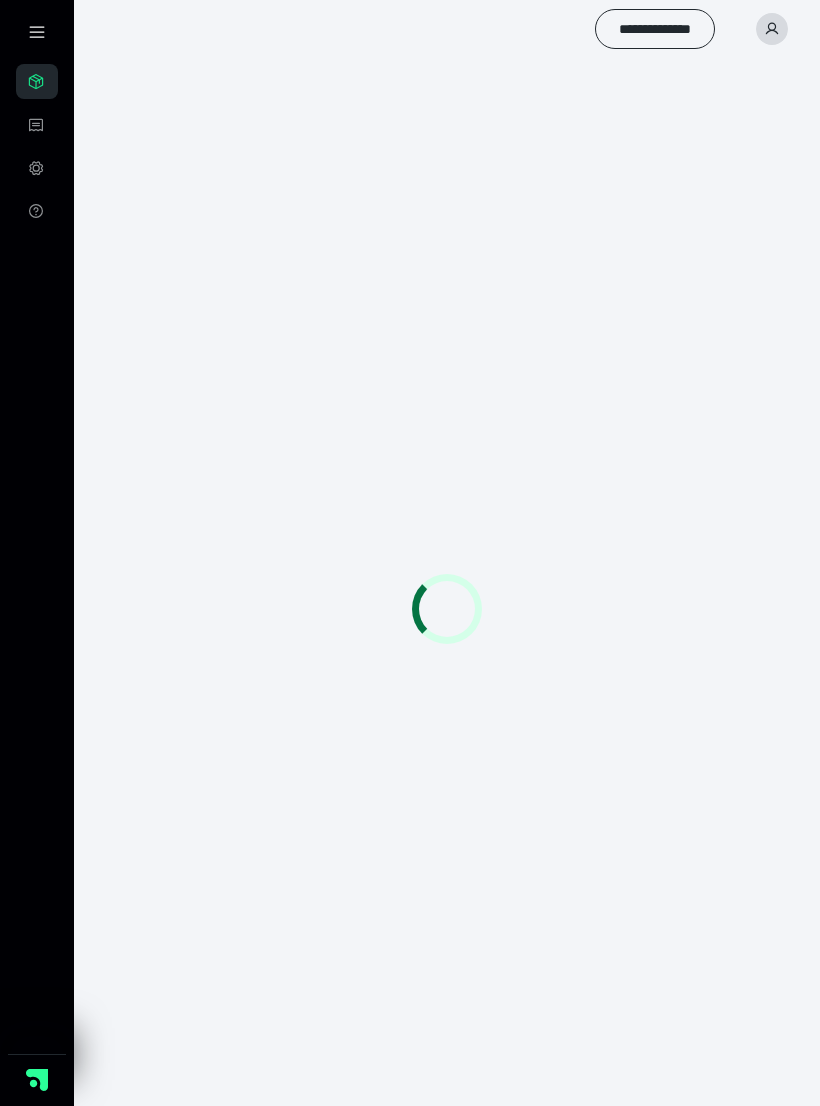 scroll, scrollTop: 0, scrollLeft: 0, axis: both 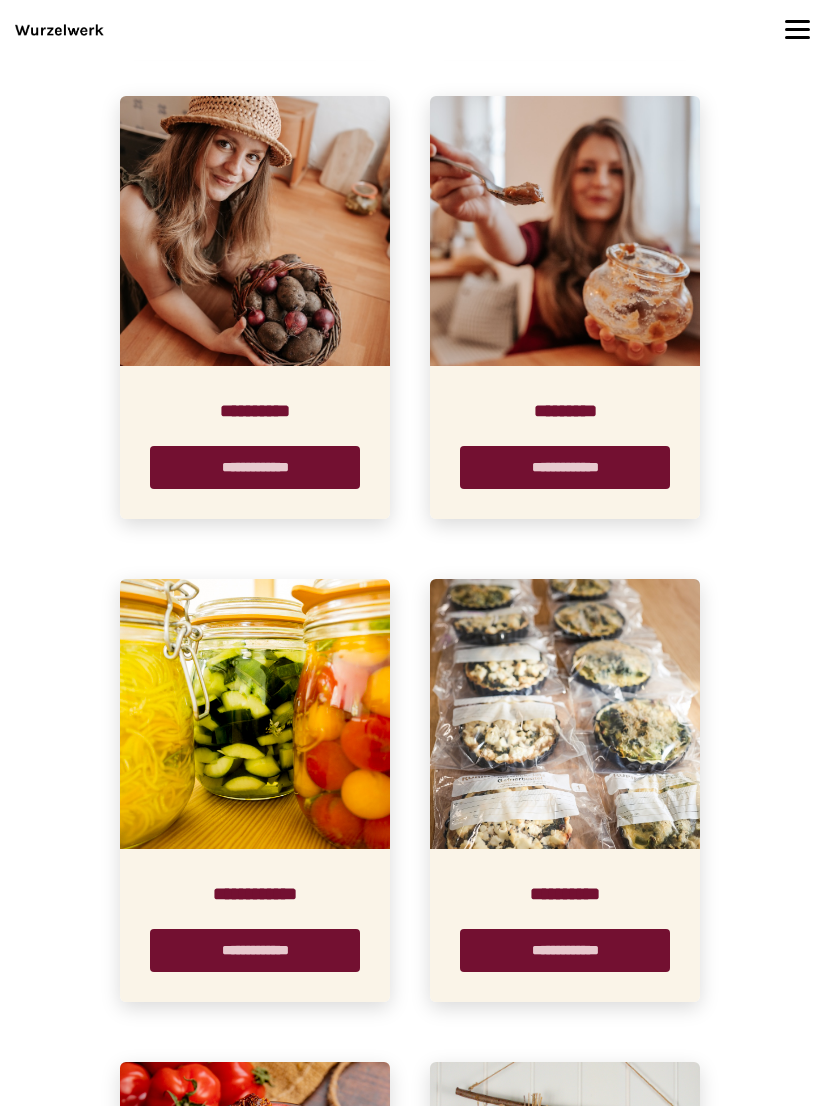 click at bounding box center [255, 714] 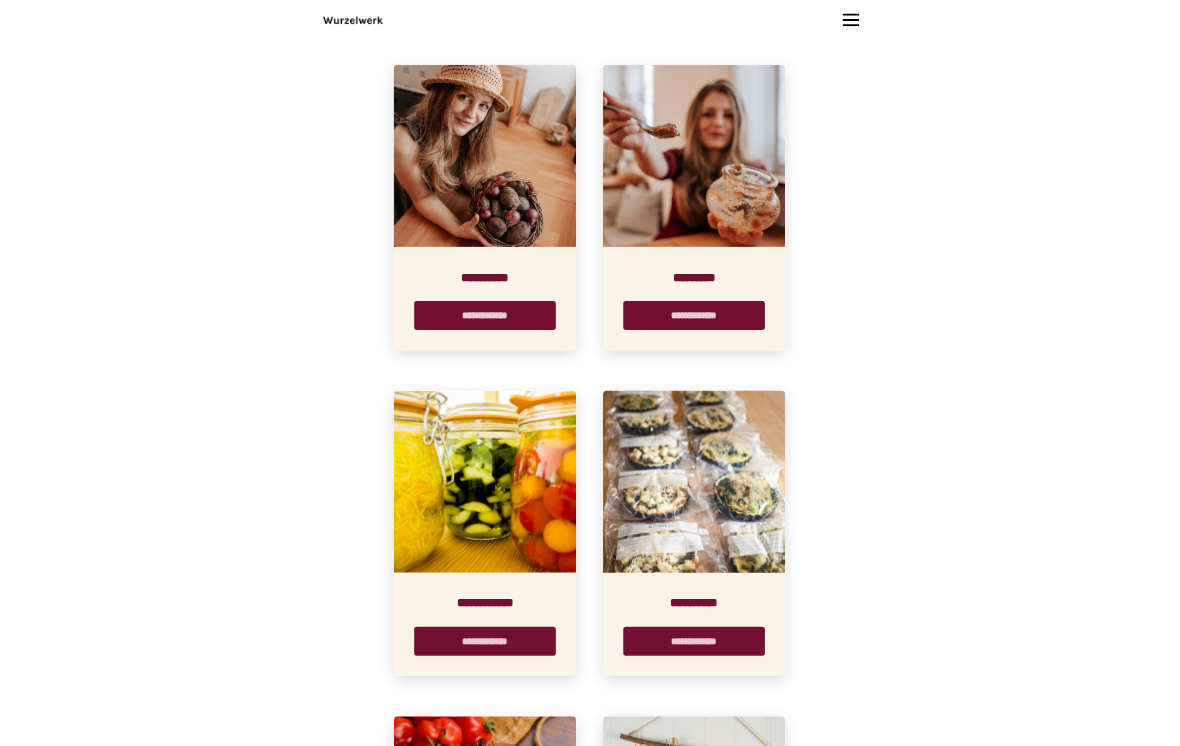 scroll, scrollTop: 0, scrollLeft: 0, axis: both 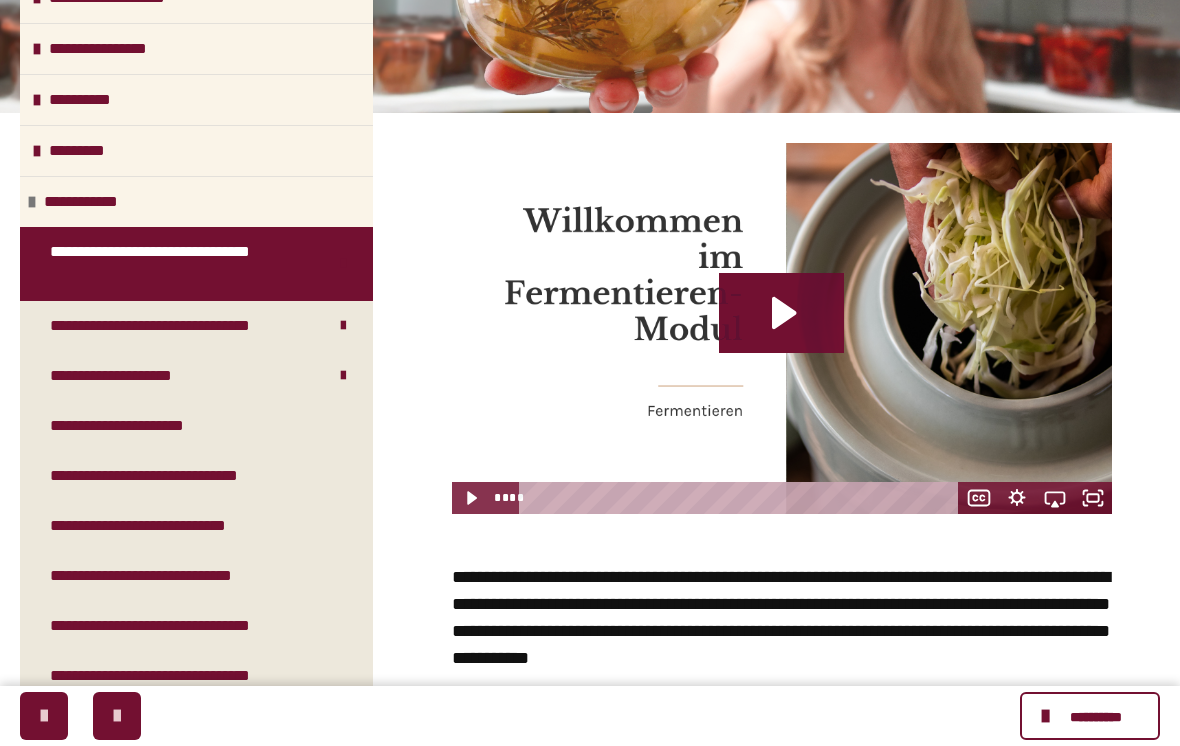click on "**********" at bounding box center [138, 426] 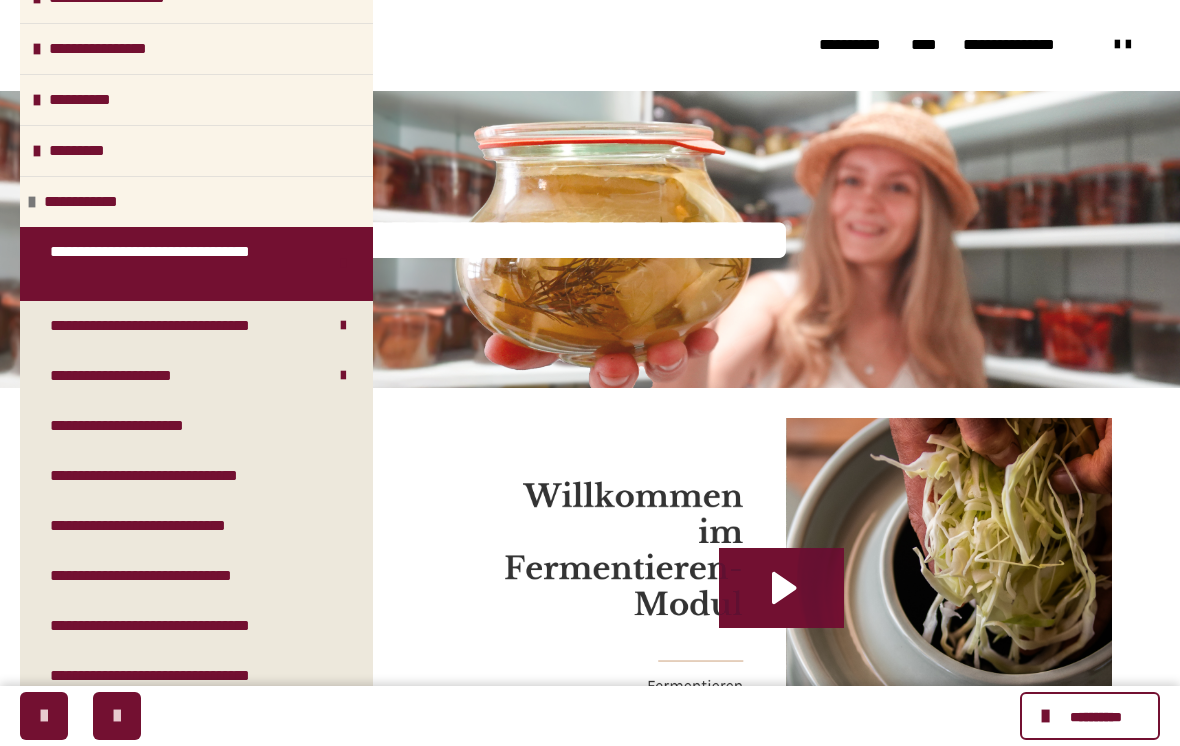 scroll, scrollTop: 0, scrollLeft: 0, axis: both 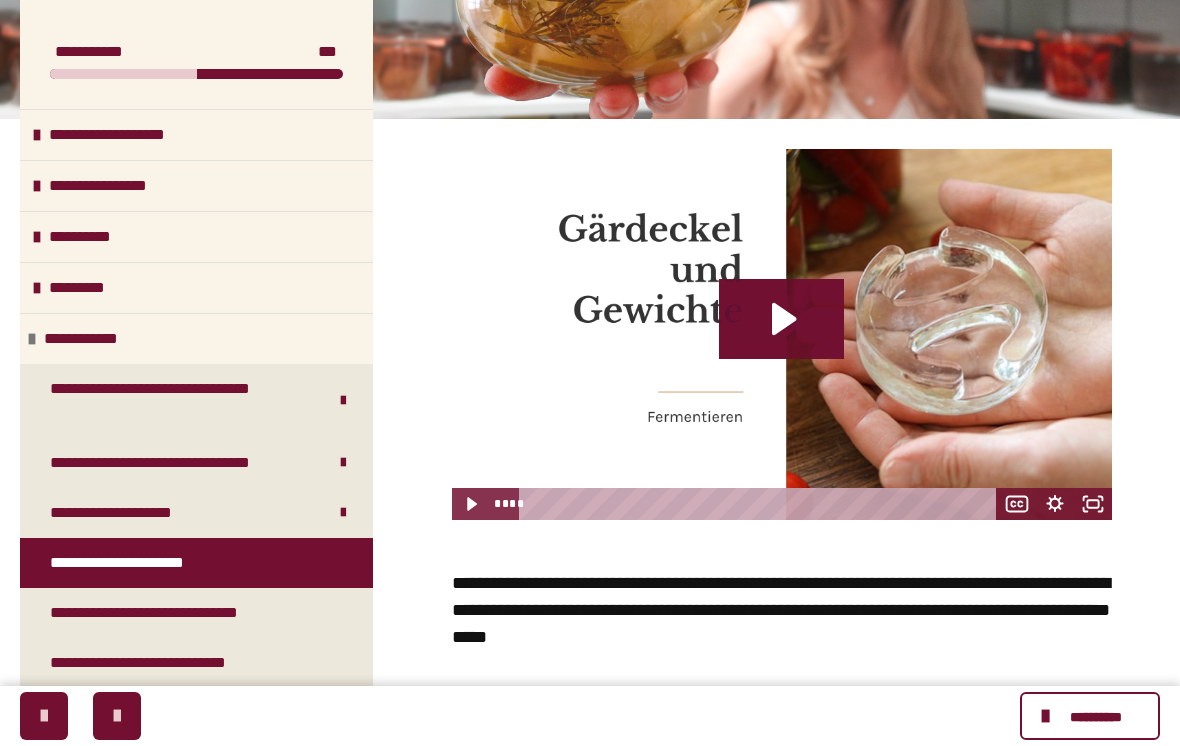 click 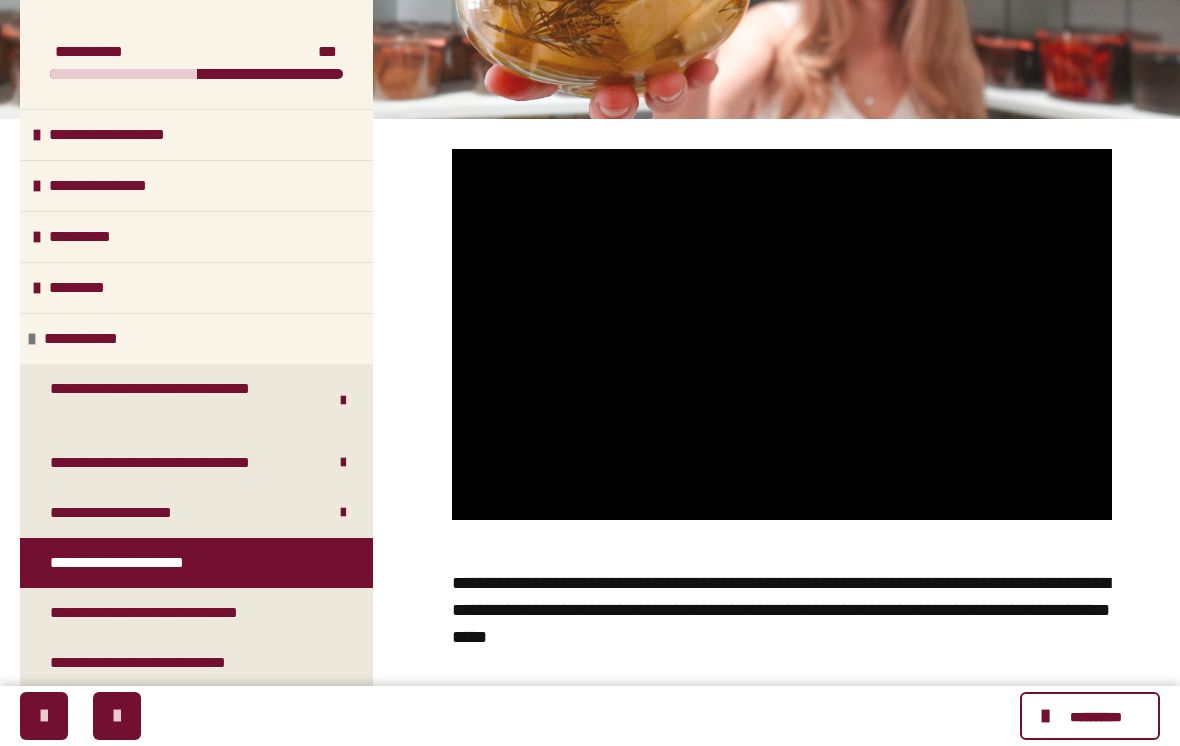 click at bounding box center [782, 334] 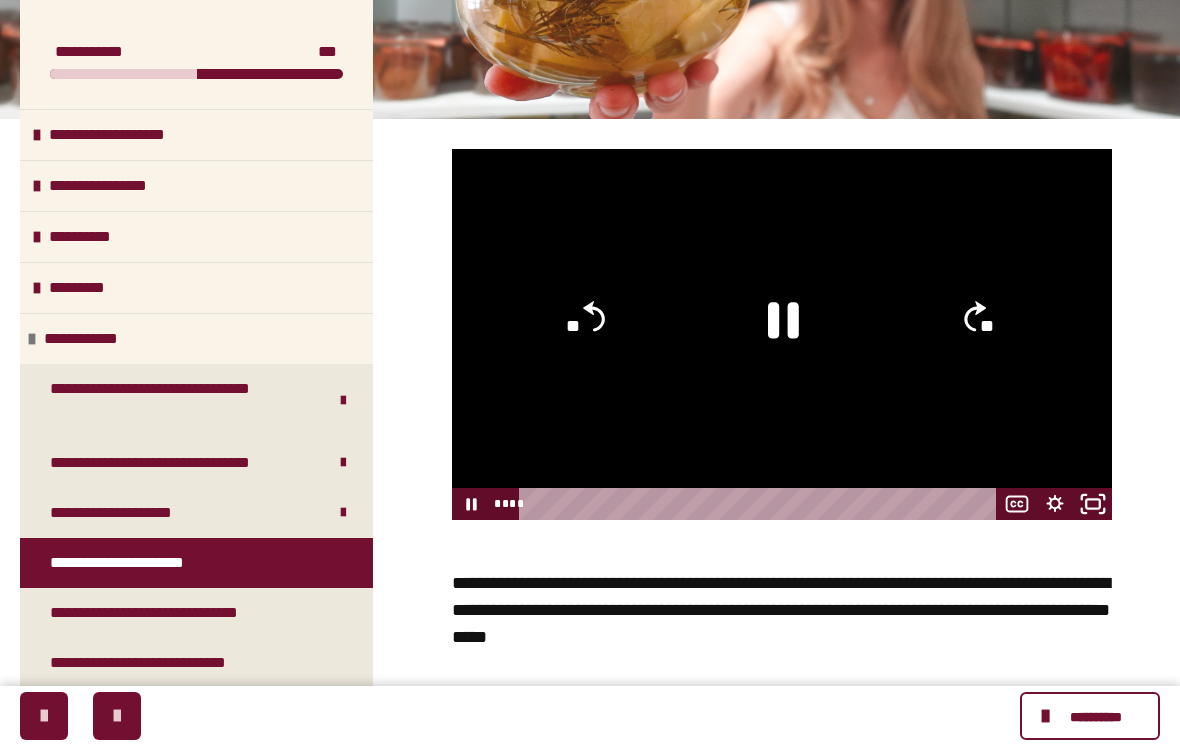 click 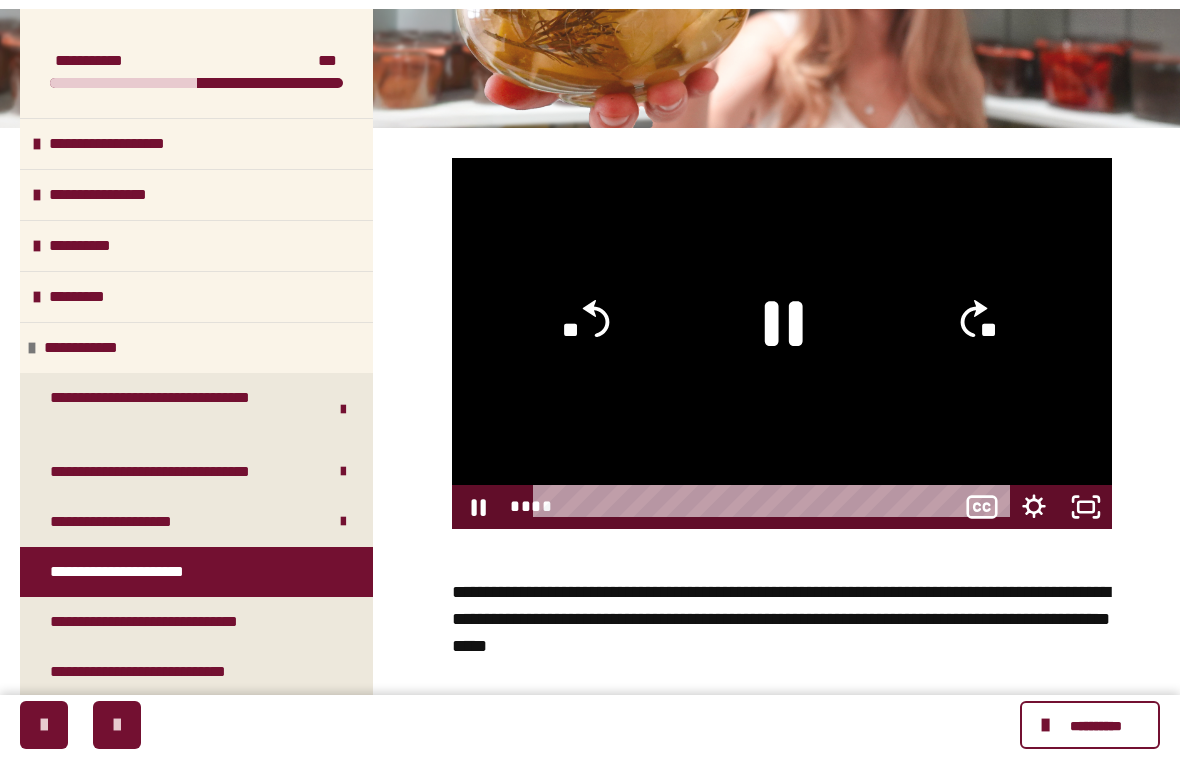 scroll, scrollTop: 24, scrollLeft: 0, axis: vertical 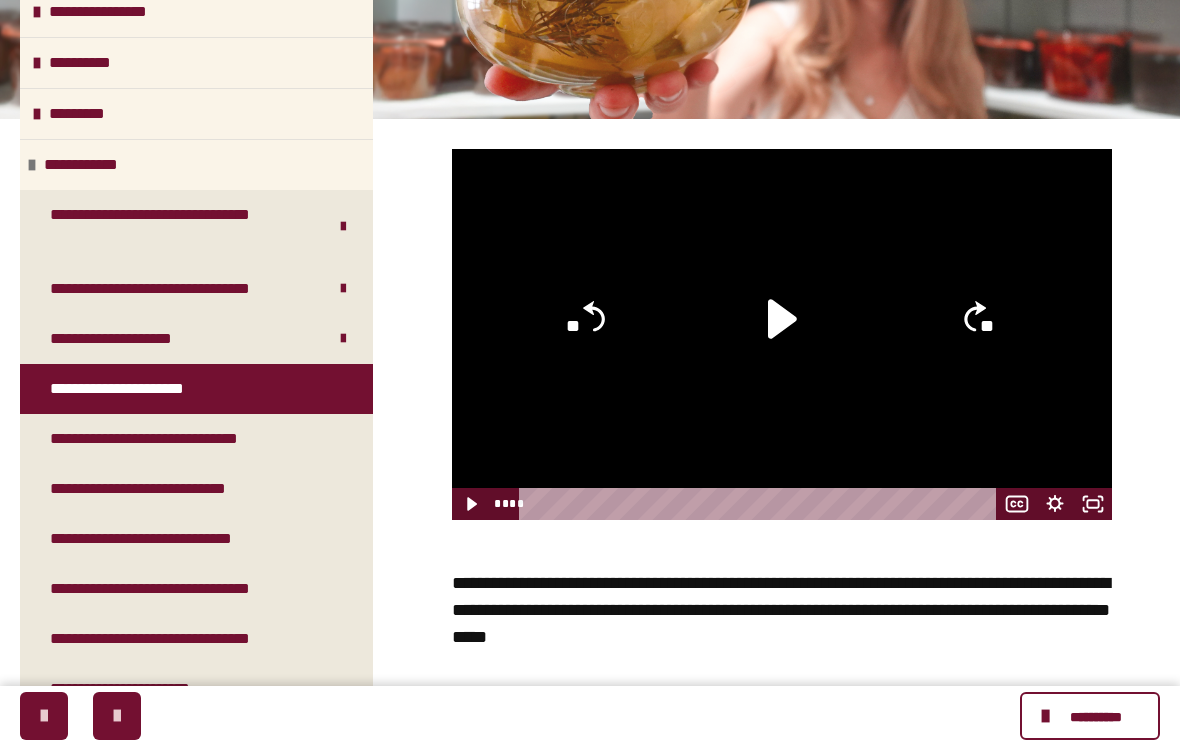 click on "**********" at bounding box center [174, 439] 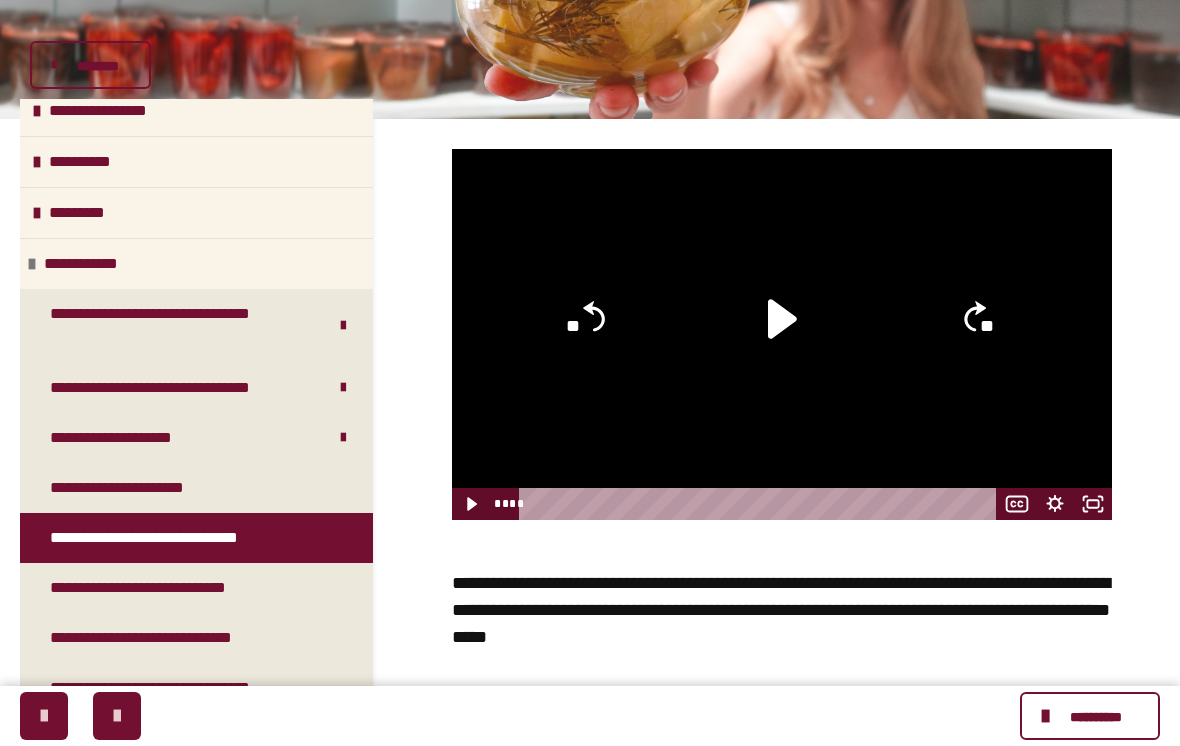 scroll, scrollTop: 0, scrollLeft: 0, axis: both 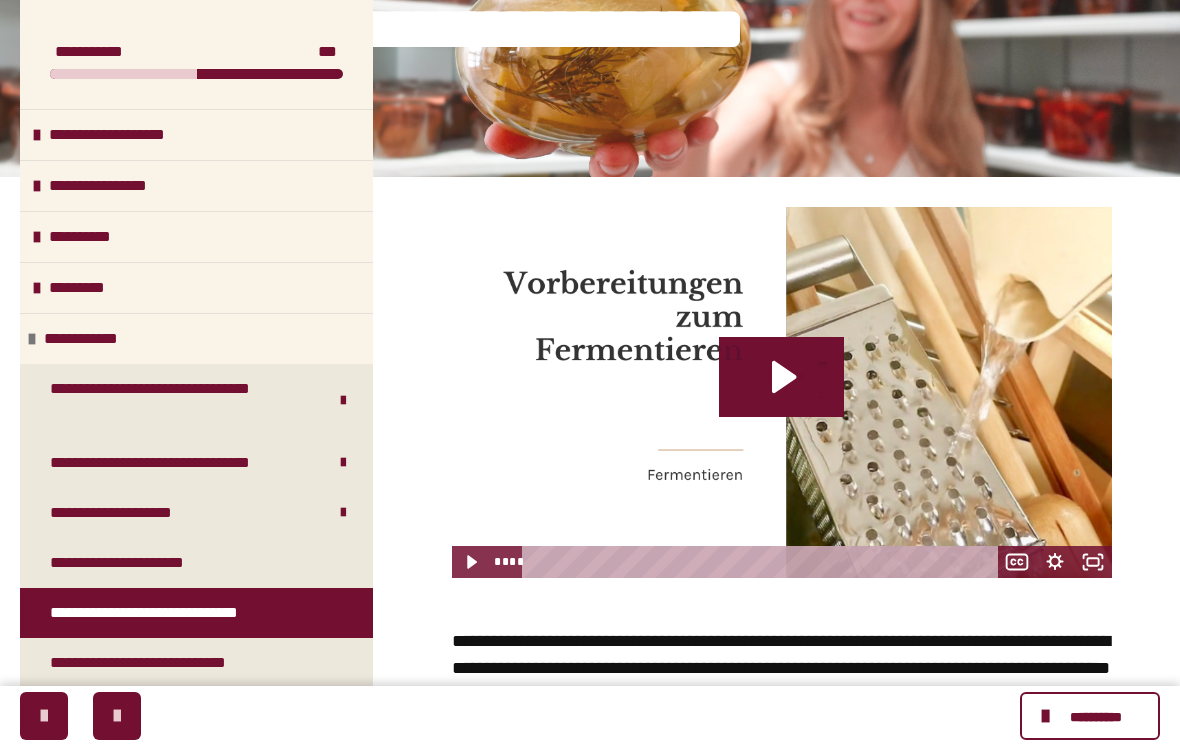 click 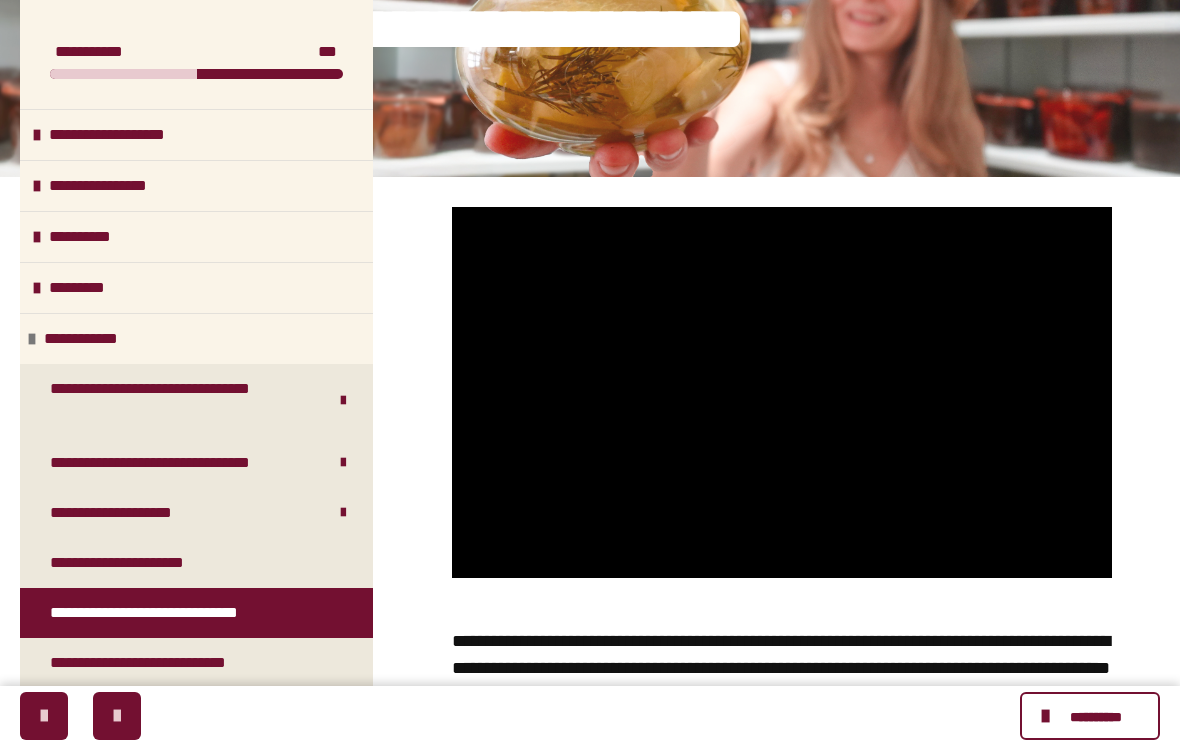 click 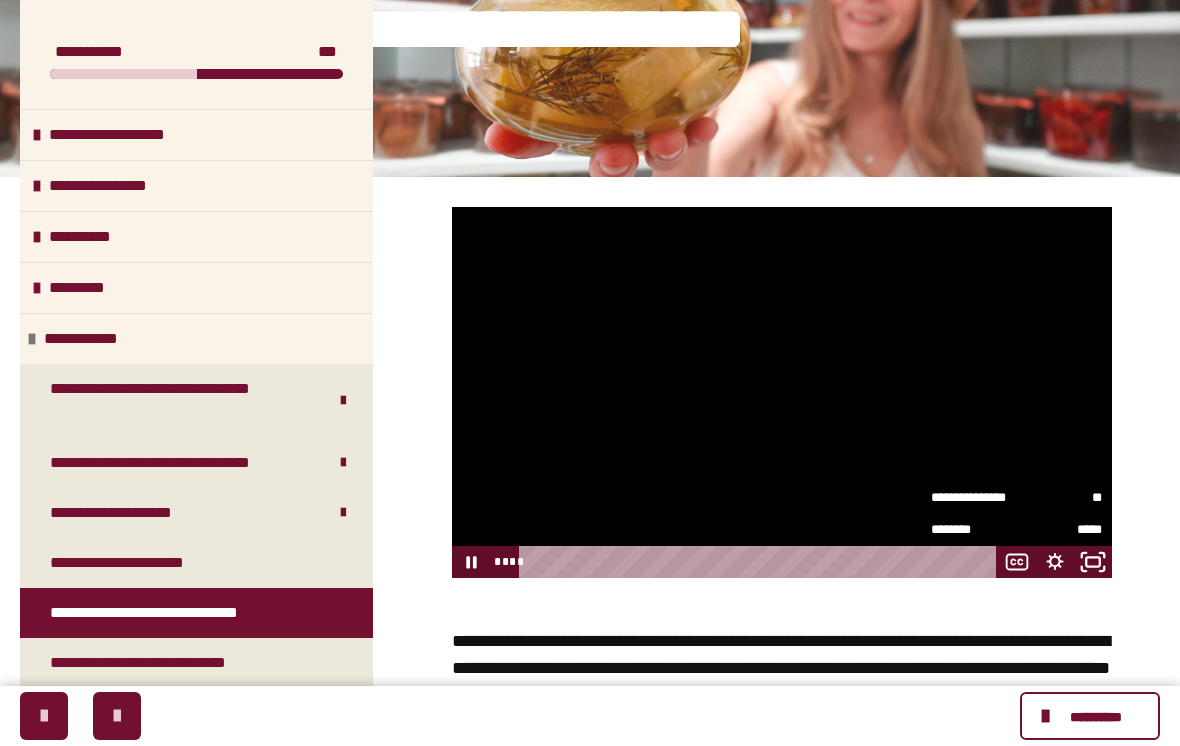 click 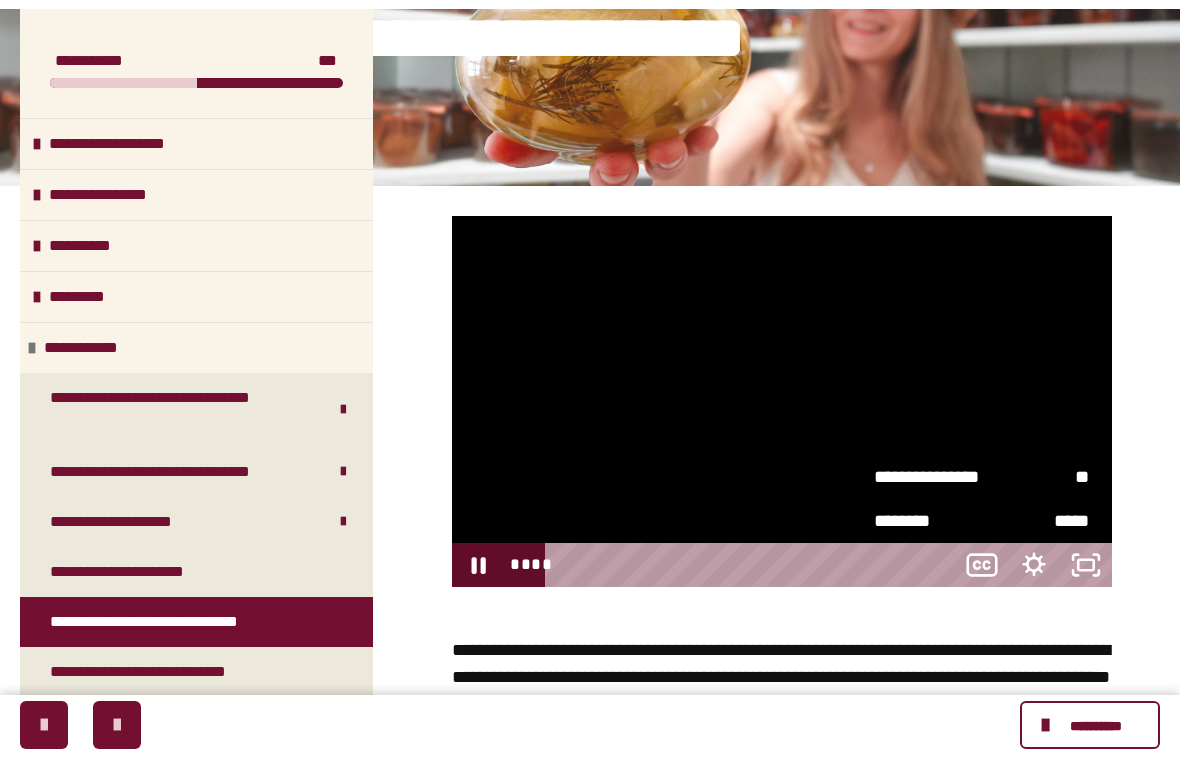 scroll, scrollTop: 24, scrollLeft: 0, axis: vertical 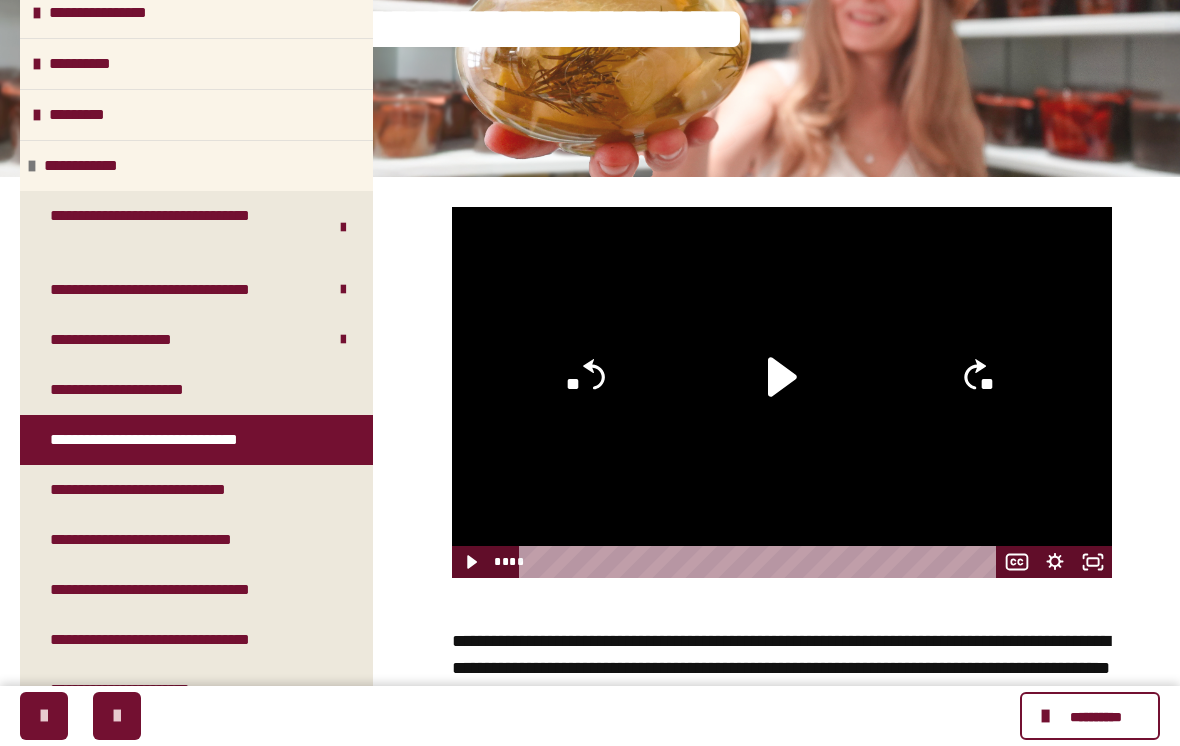 click on "**********" at bounding box center (196, 390) 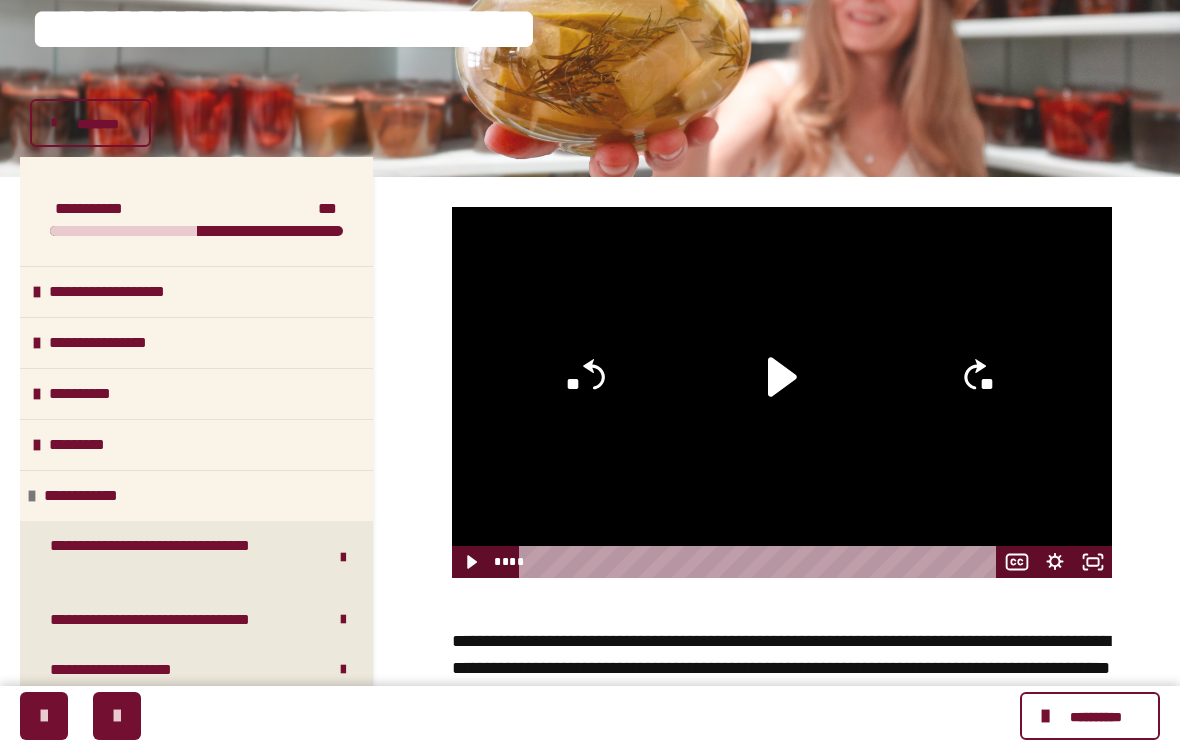 scroll, scrollTop: 0, scrollLeft: 0, axis: both 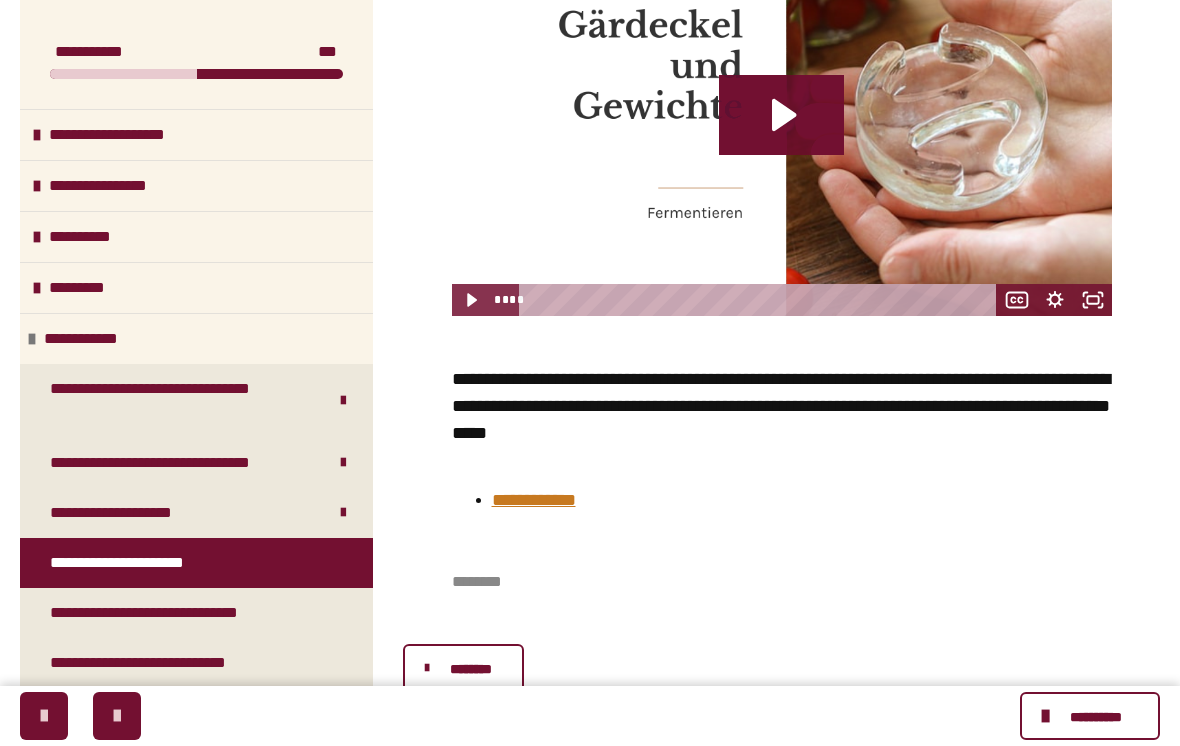 click on "********" at bounding box center (470, 669) 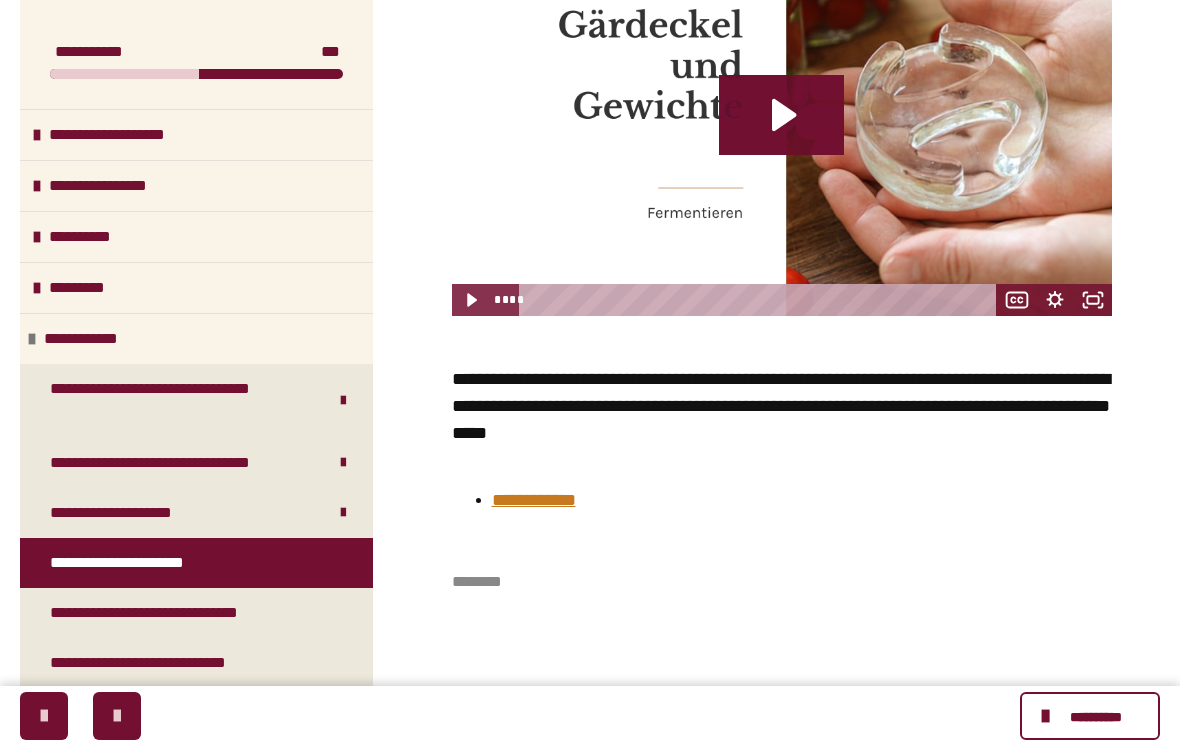 click on "**********" at bounding box center (174, 613) 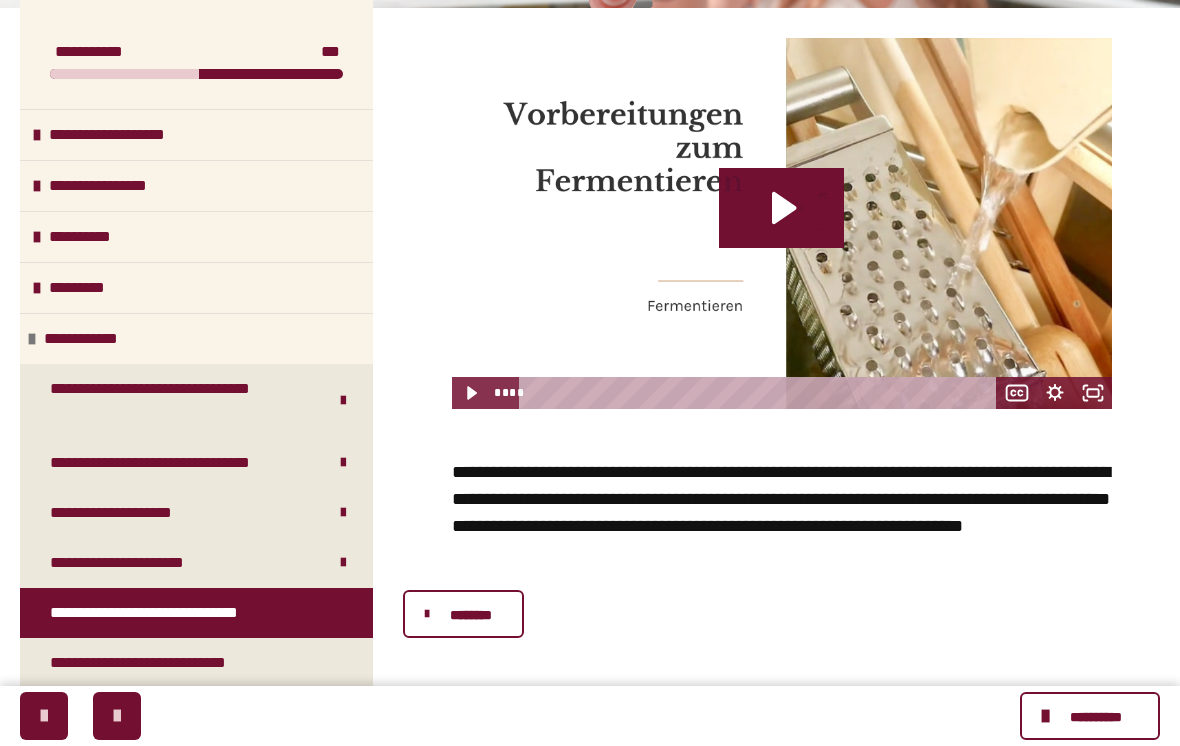 scroll, scrollTop: 473, scrollLeft: 0, axis: vertical 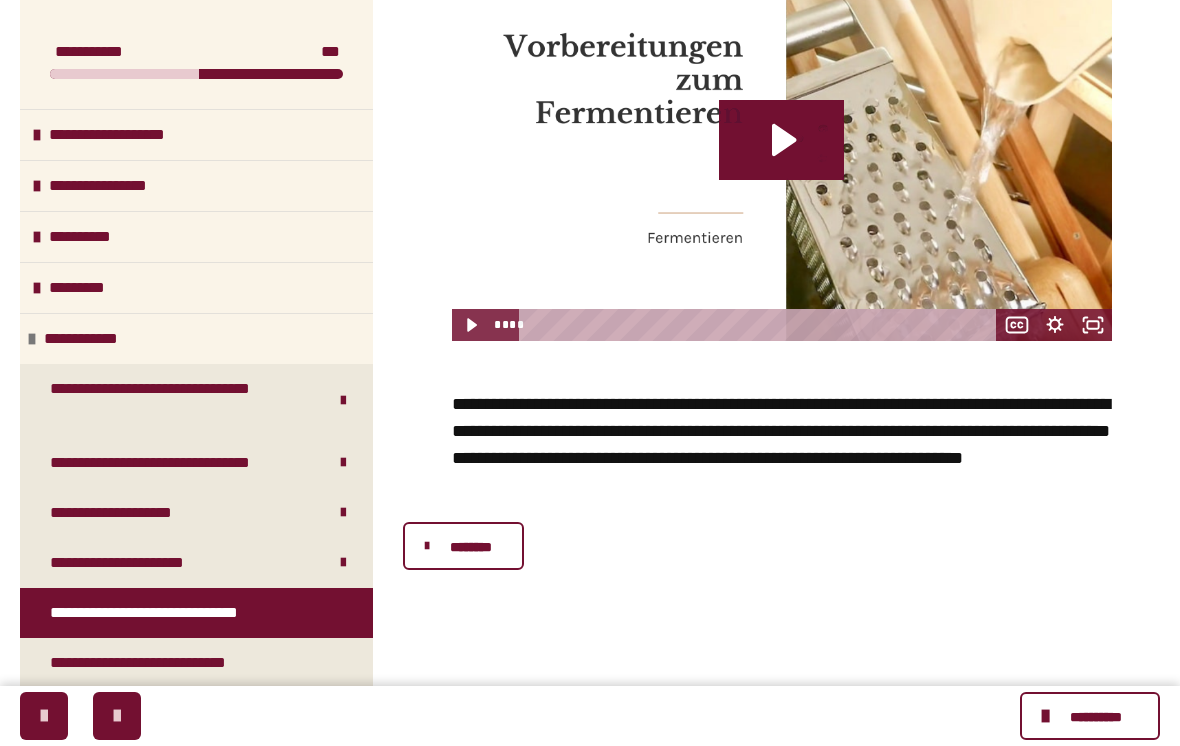 click on "********" at bounding box center (463, 546) 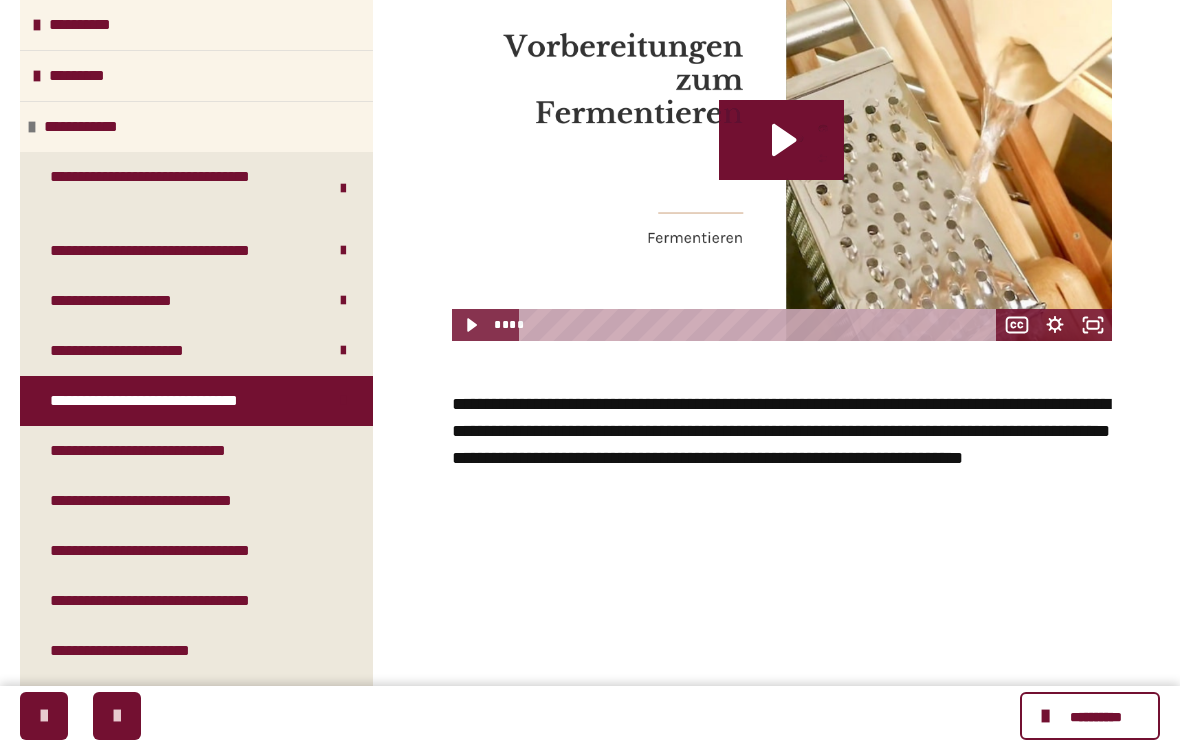 scroll, scrollTop: 223, scrollLeft: 0, axis: vertical 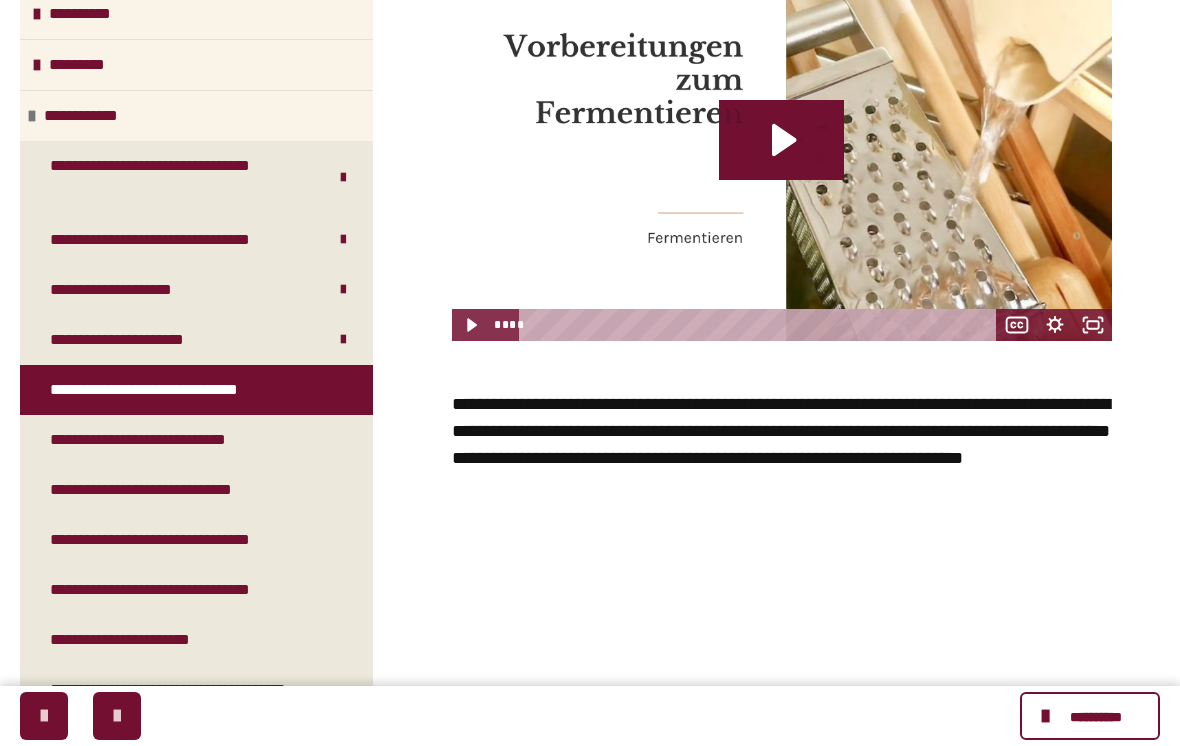 click on "**********" at bounding box center [170, 440] 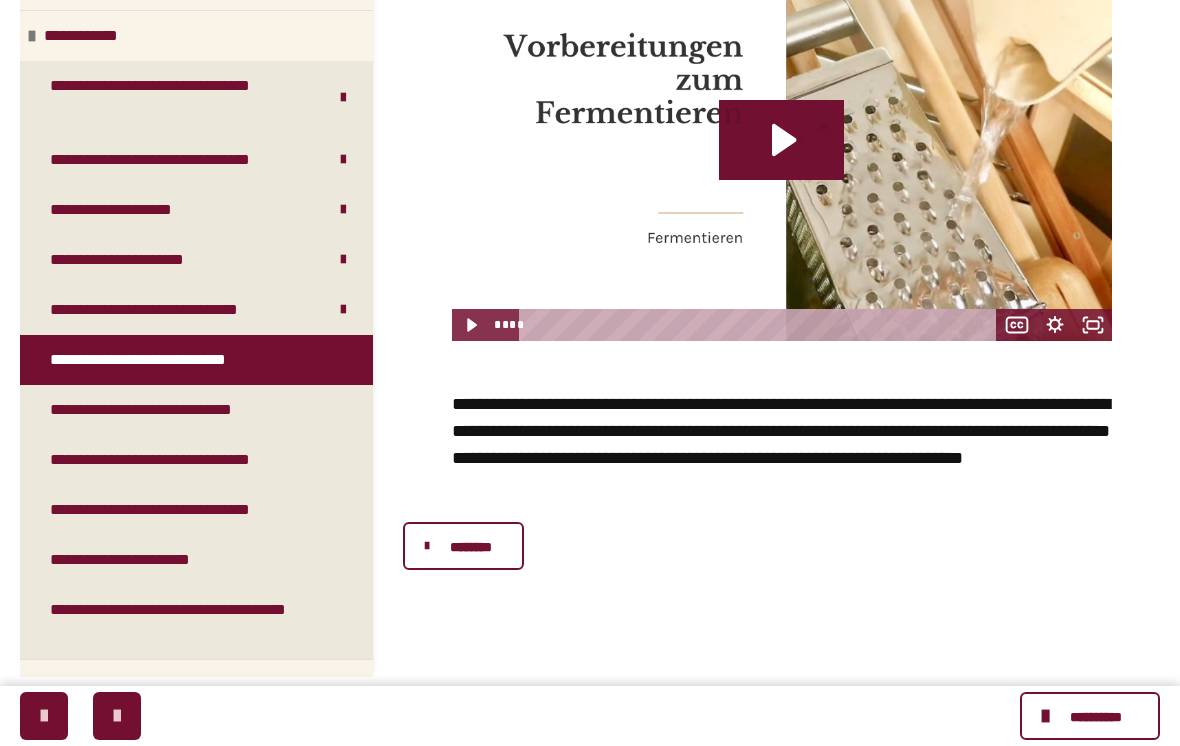 scroll, scrollTop: 0, scrollLeft: 0, axis: both 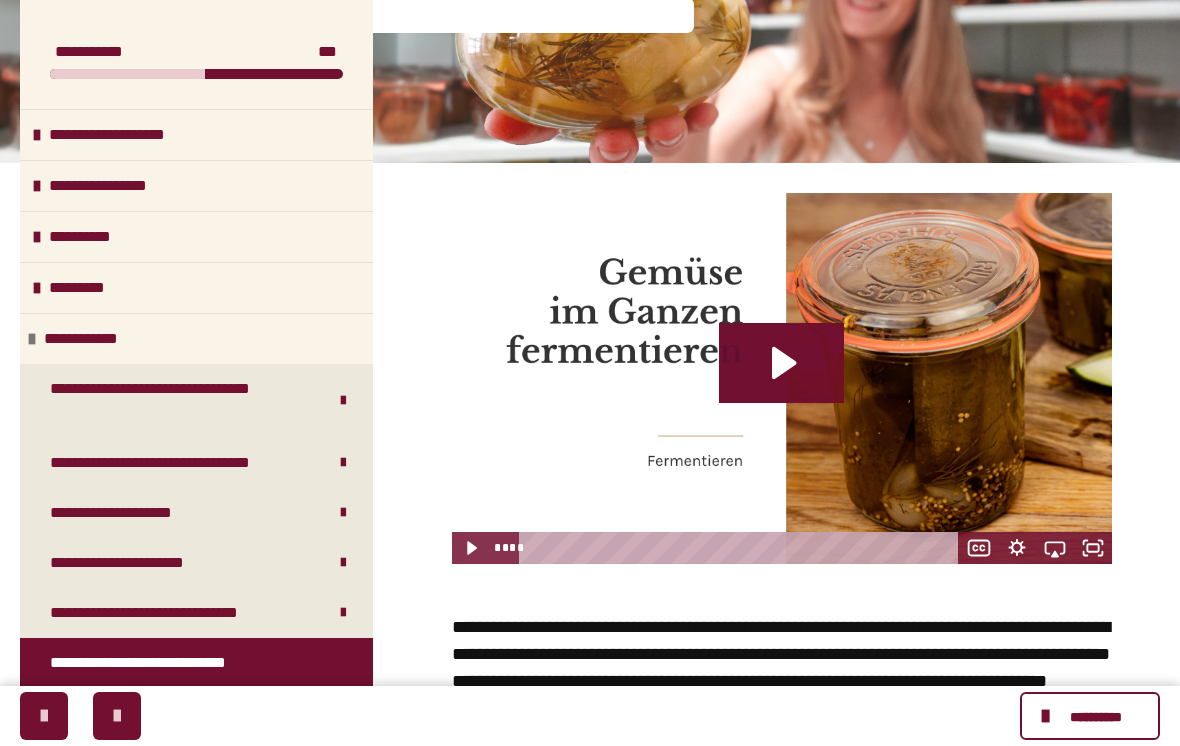 click 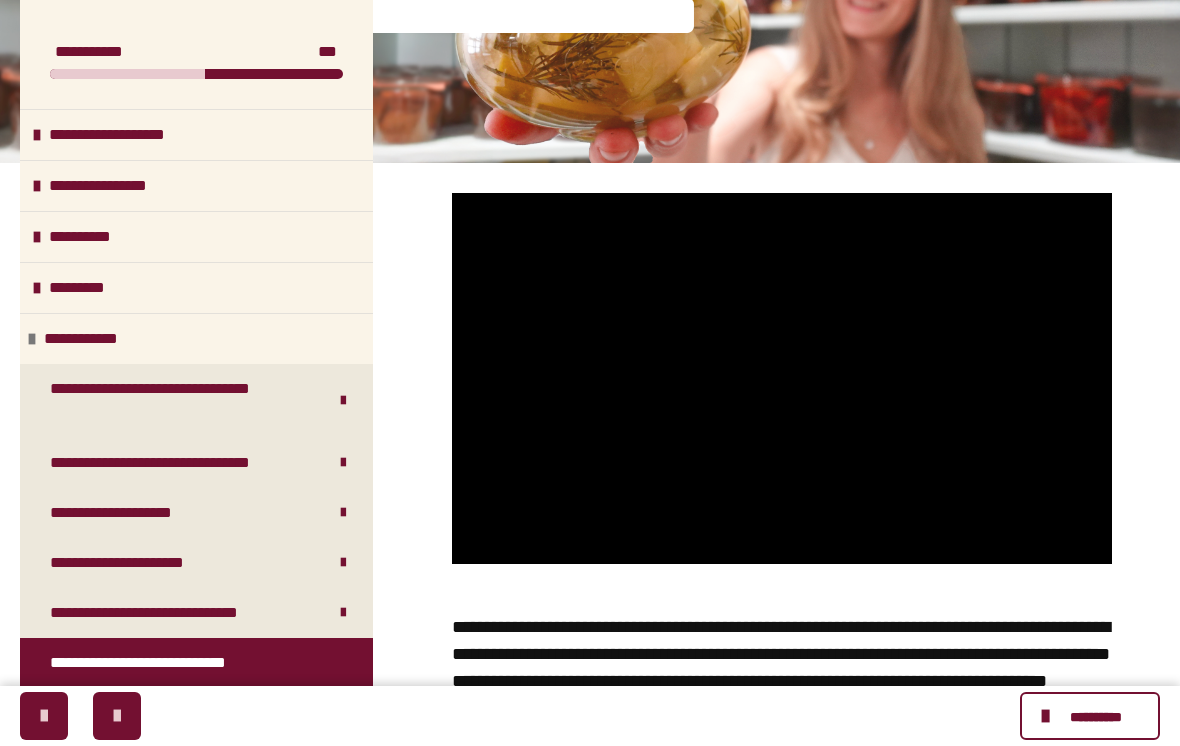 click 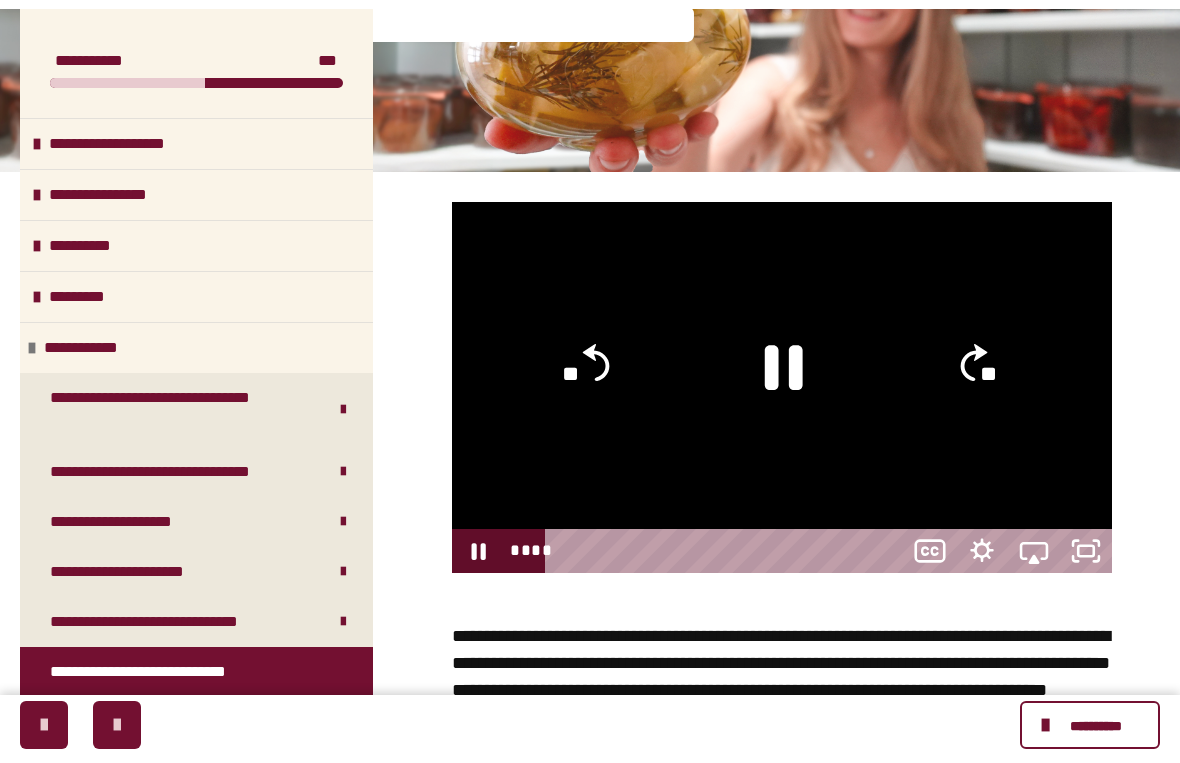 scroll, scrollTop: 24, scrollLeft: 0, axis: vertical 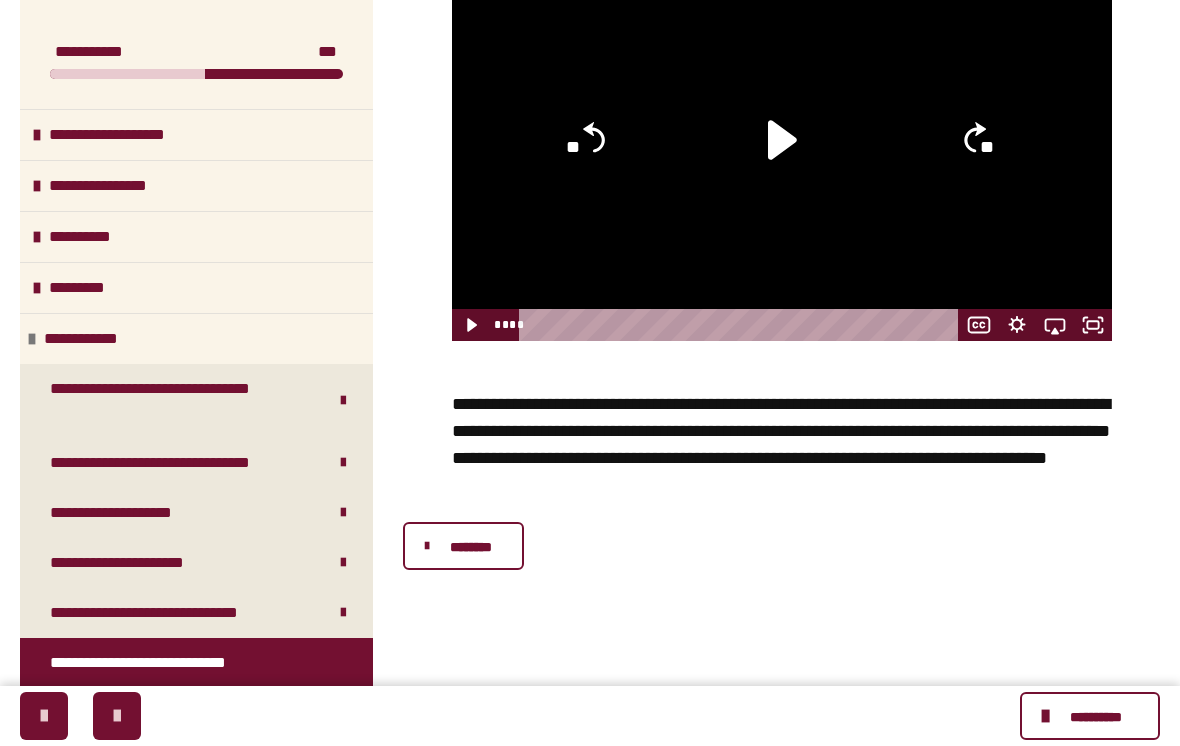 click on "********" at bounding box center [470, 547] 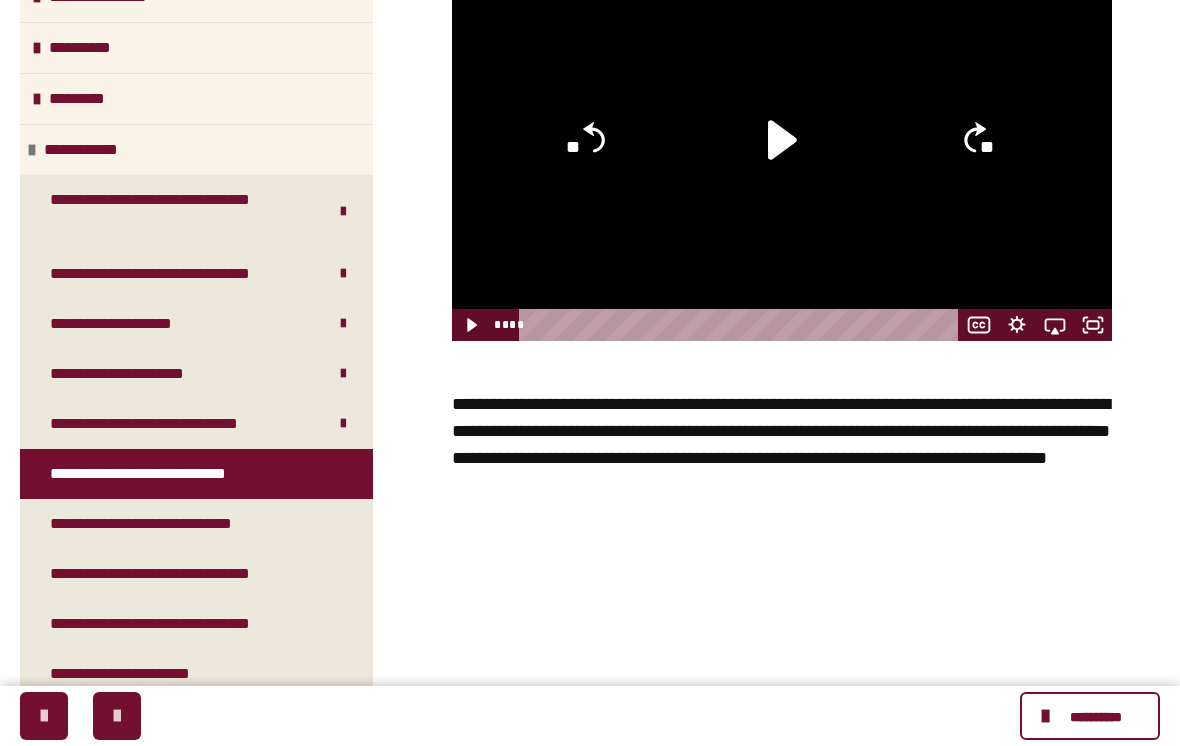 scroll, scrollTop: 193, scrollLeft: 0, axis: vertical 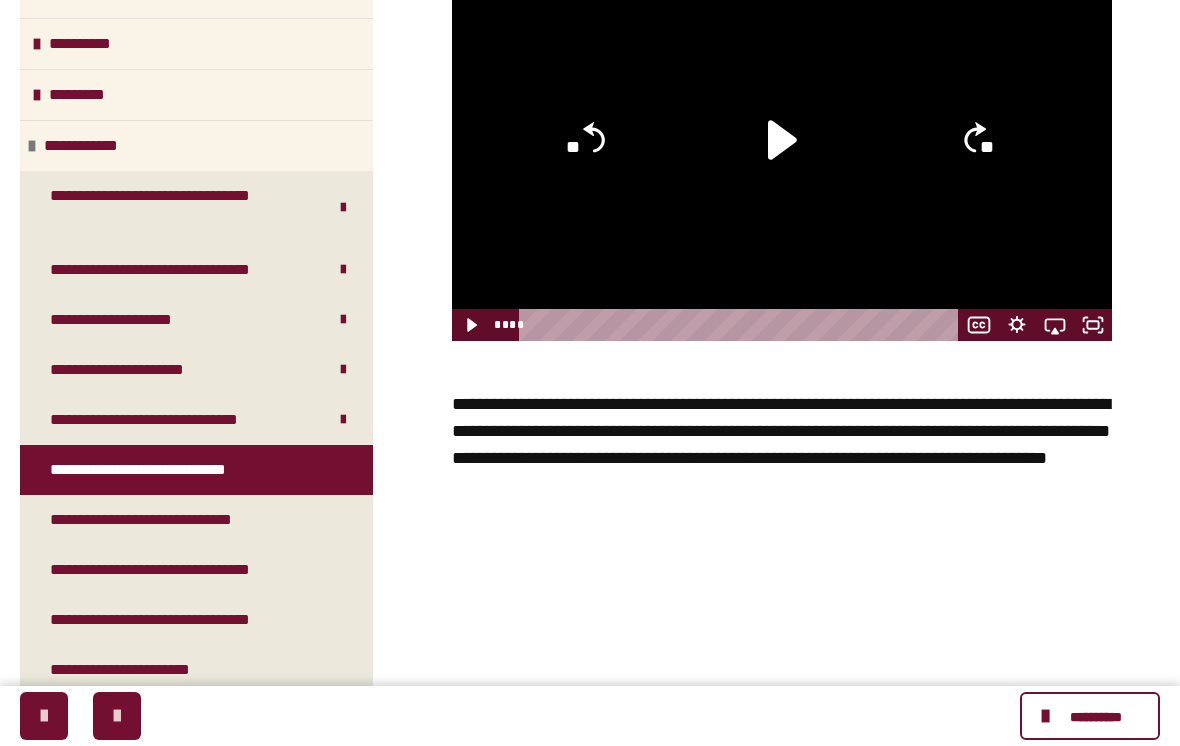 click on "**********" at bounding box center [172, 520] 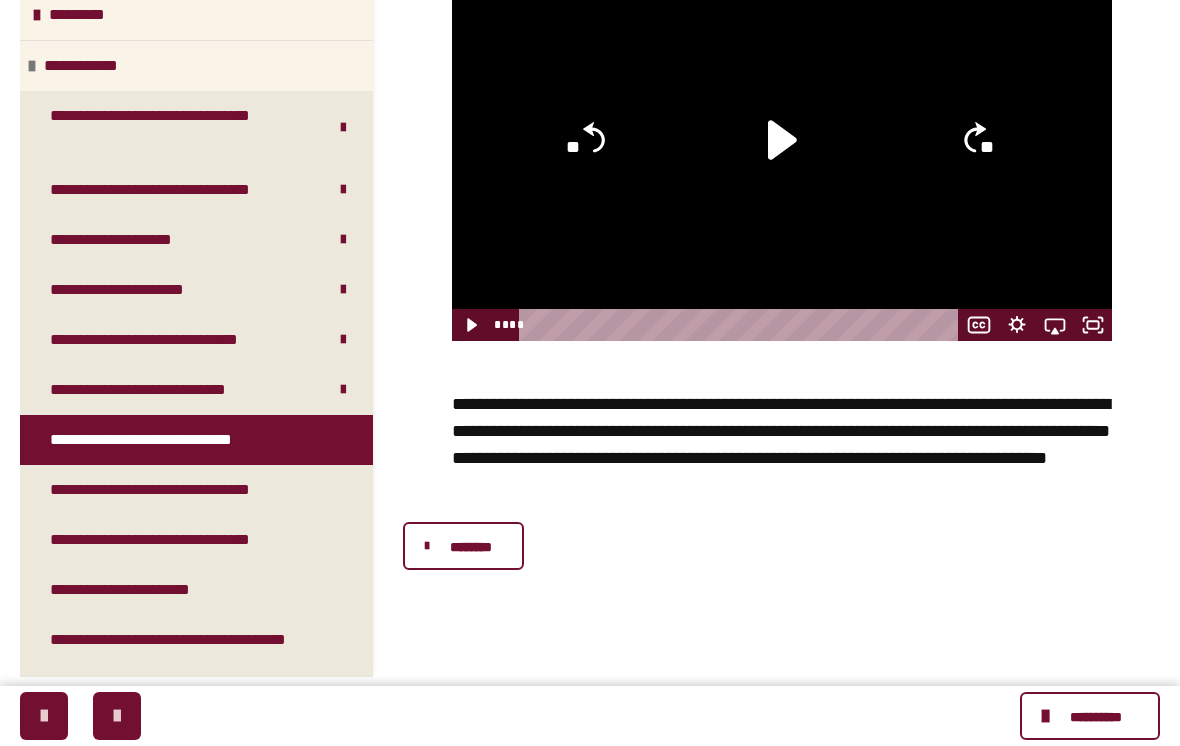 scroll, scrollTop: 0, scrollLeft: 0, axis: both 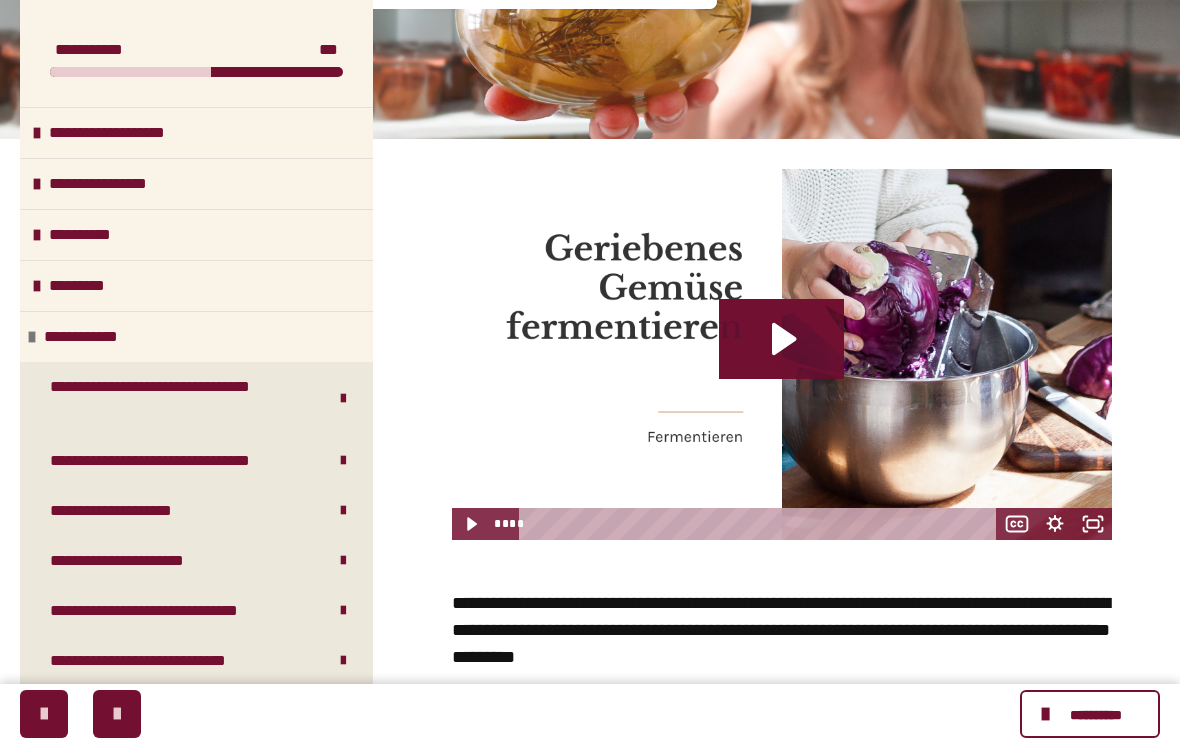 click 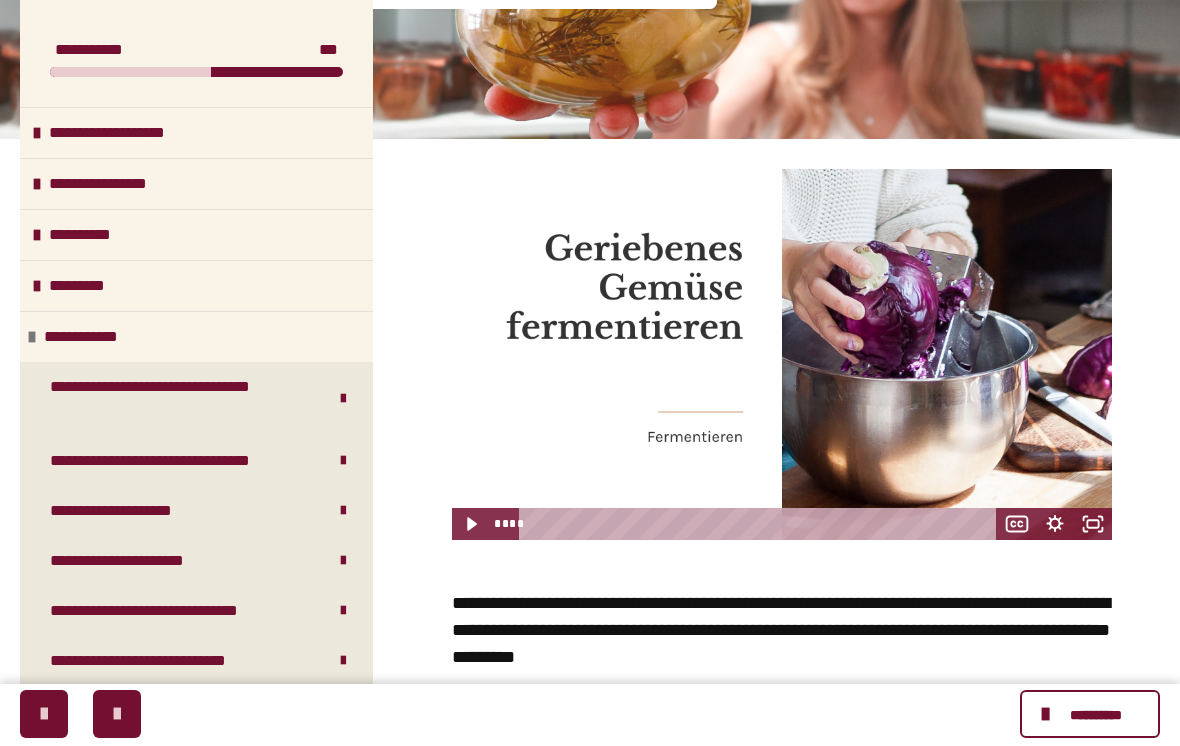 scroll, scrollTop: 249, scrollLeft: 0, axis: vertical 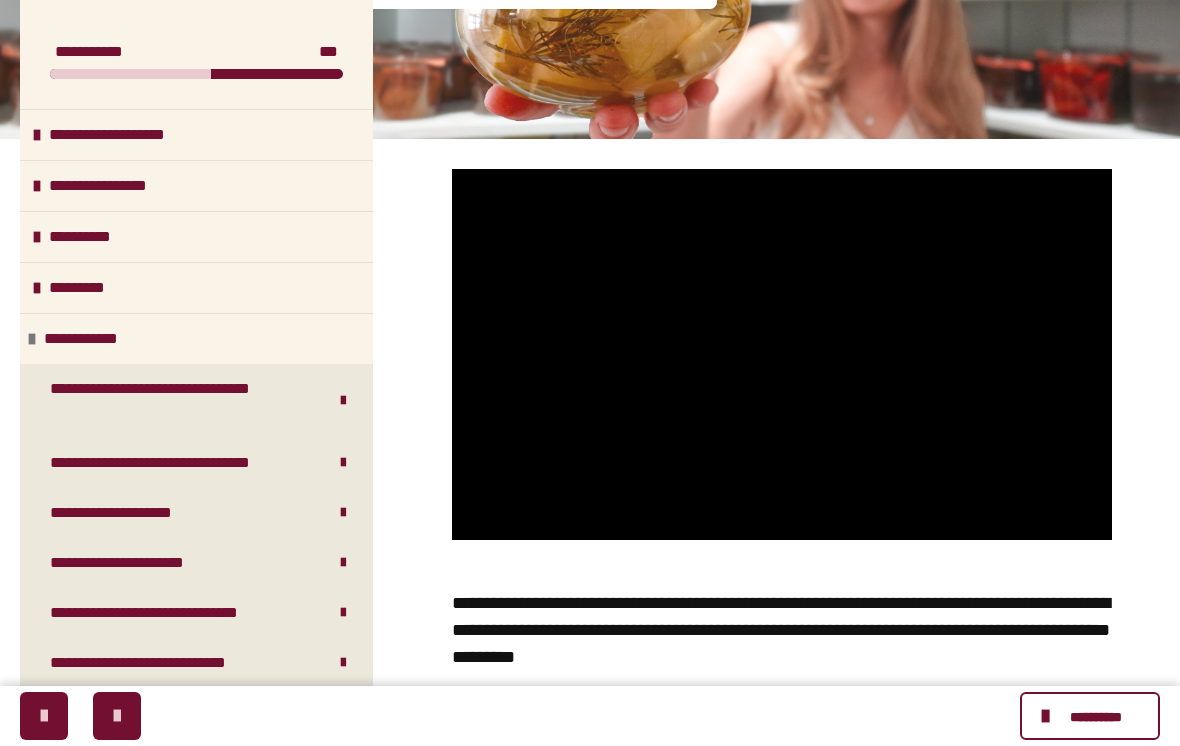 click at bounding box center [782, 354] 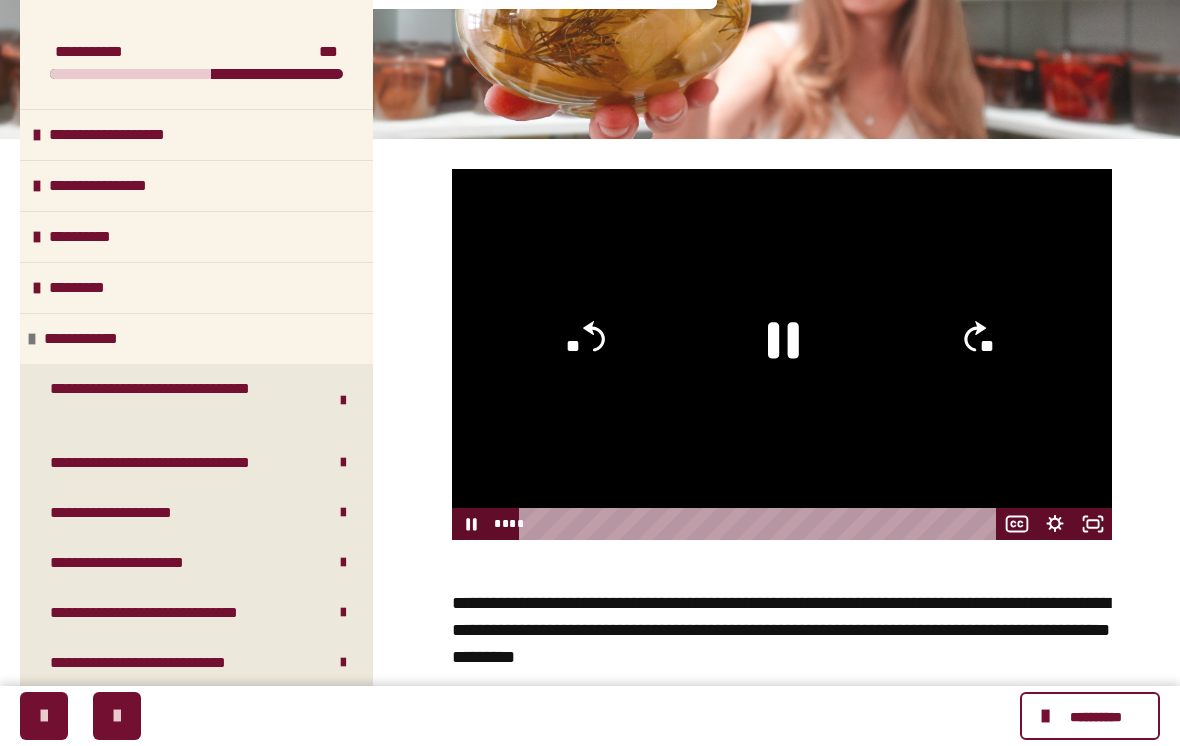 click 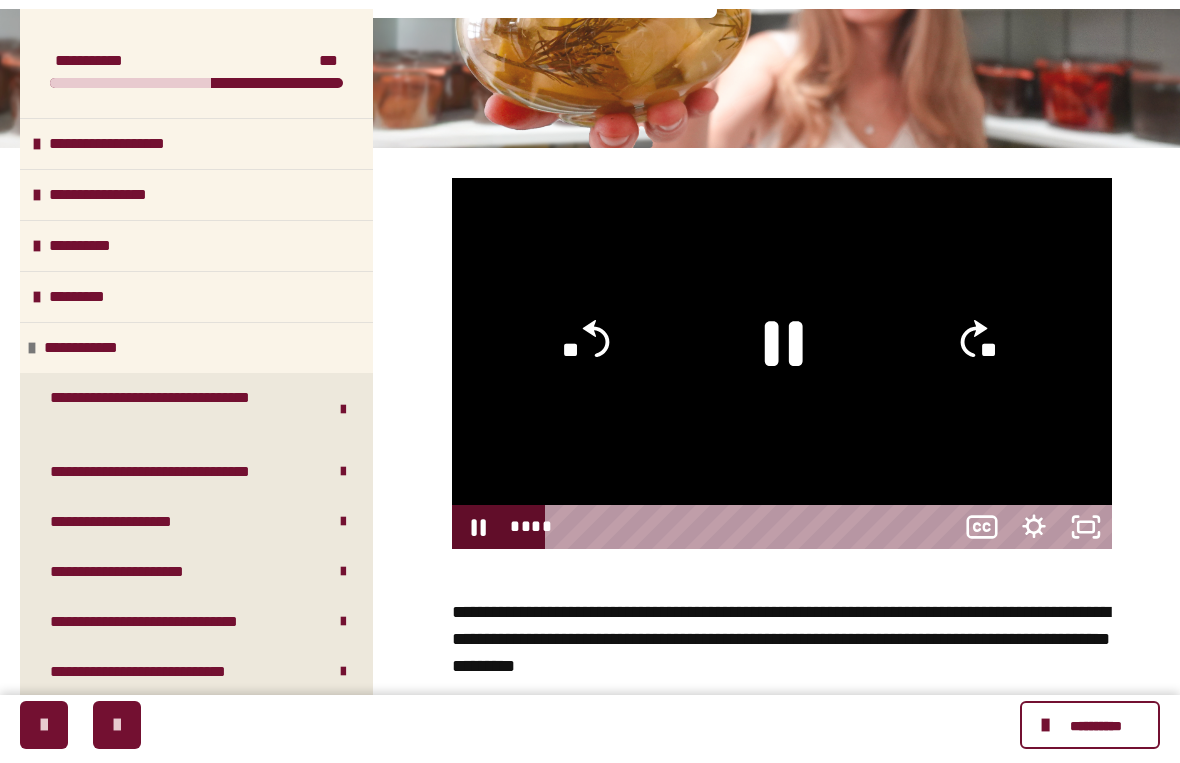 scroll, scrollTop: 24, scrollLeft: 0, axis: vertical 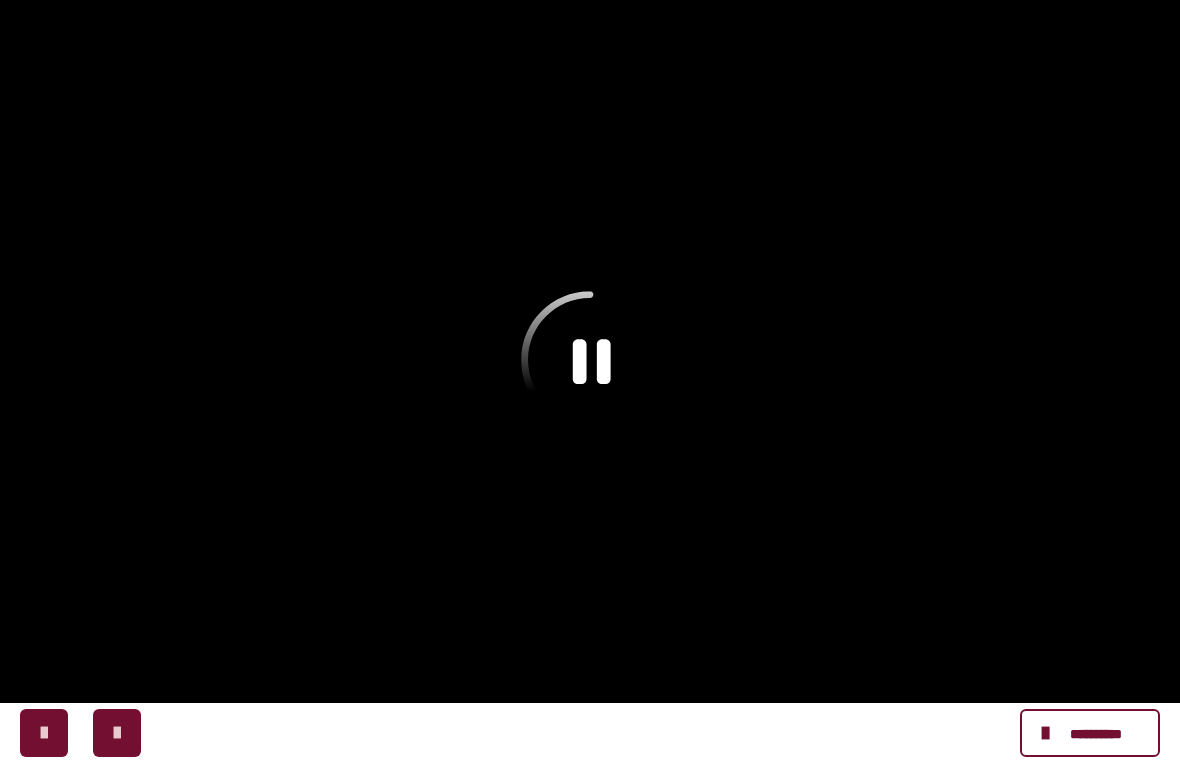click at bounding box center [590, 381] 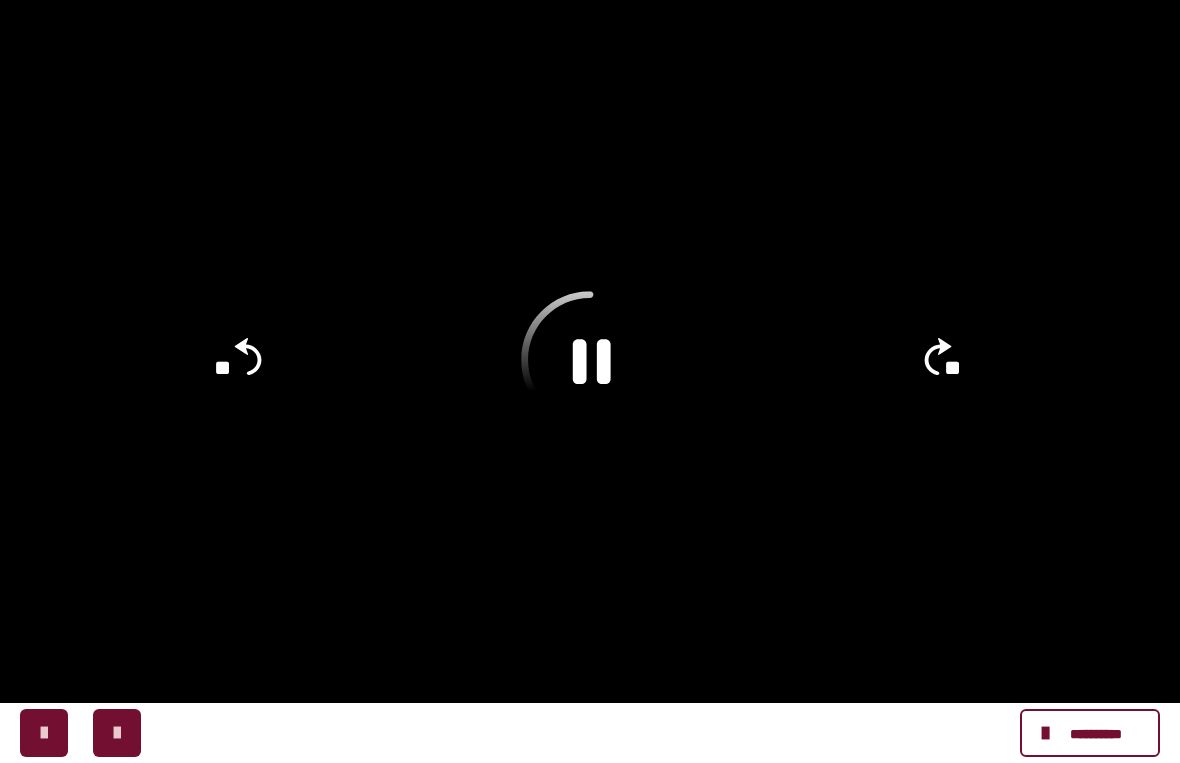 click 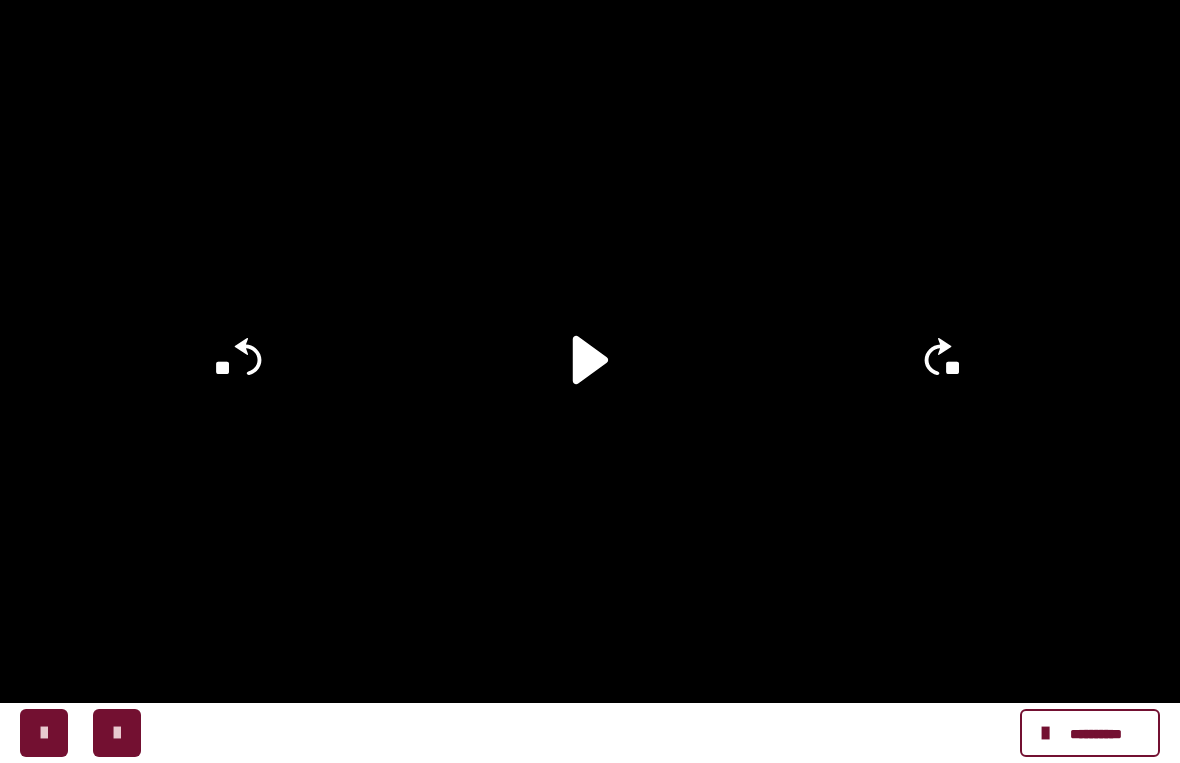 click 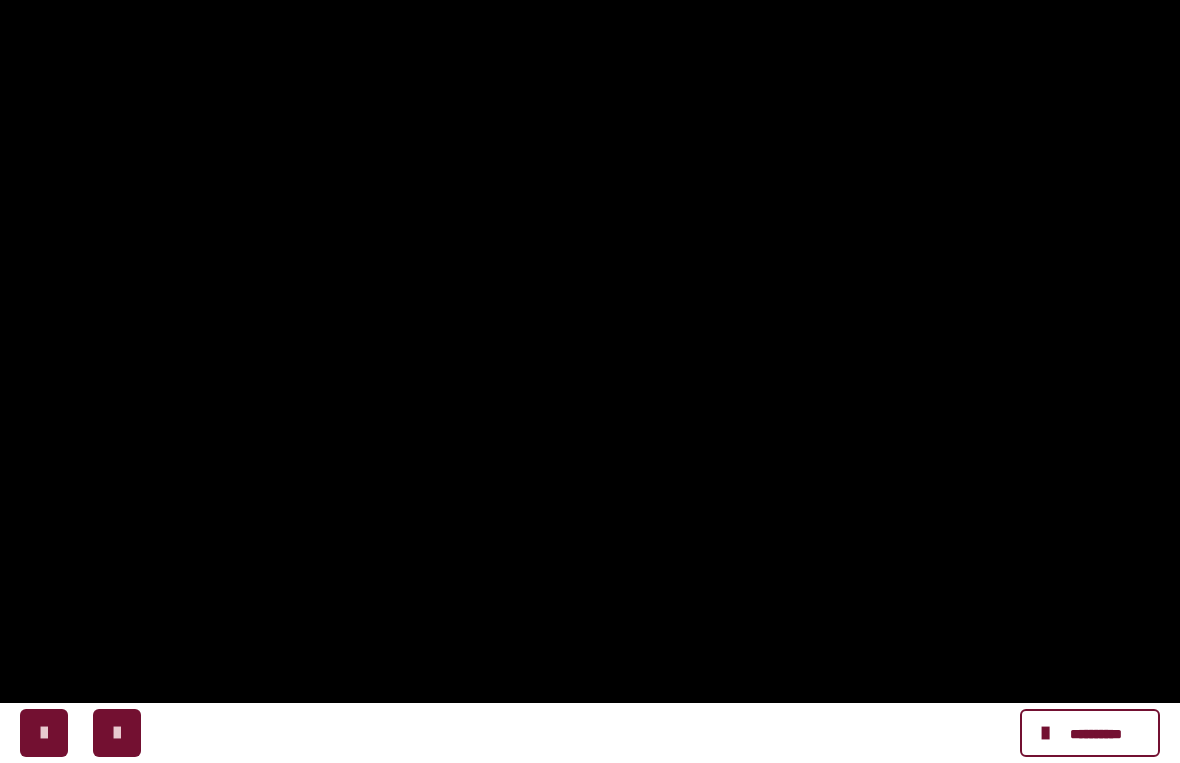 click at bounding box center [590, 381] 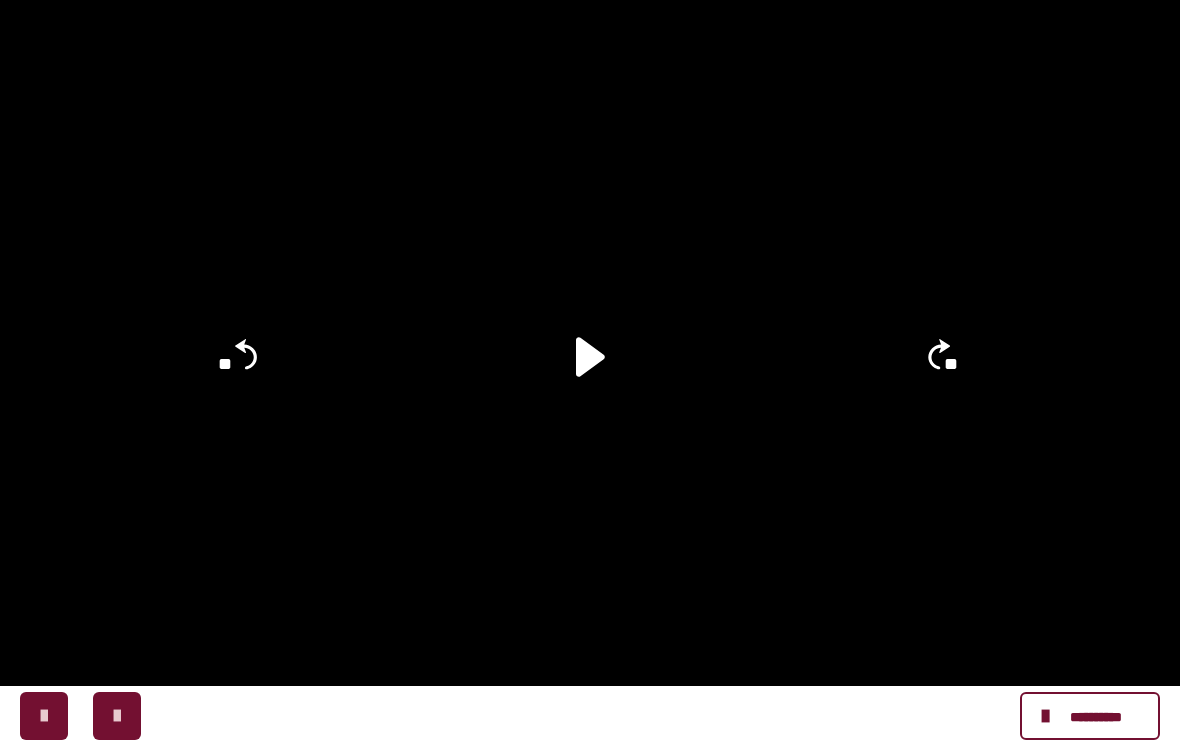scroll, scrollTop: 473, scrollLeft: 0, axis: vertical 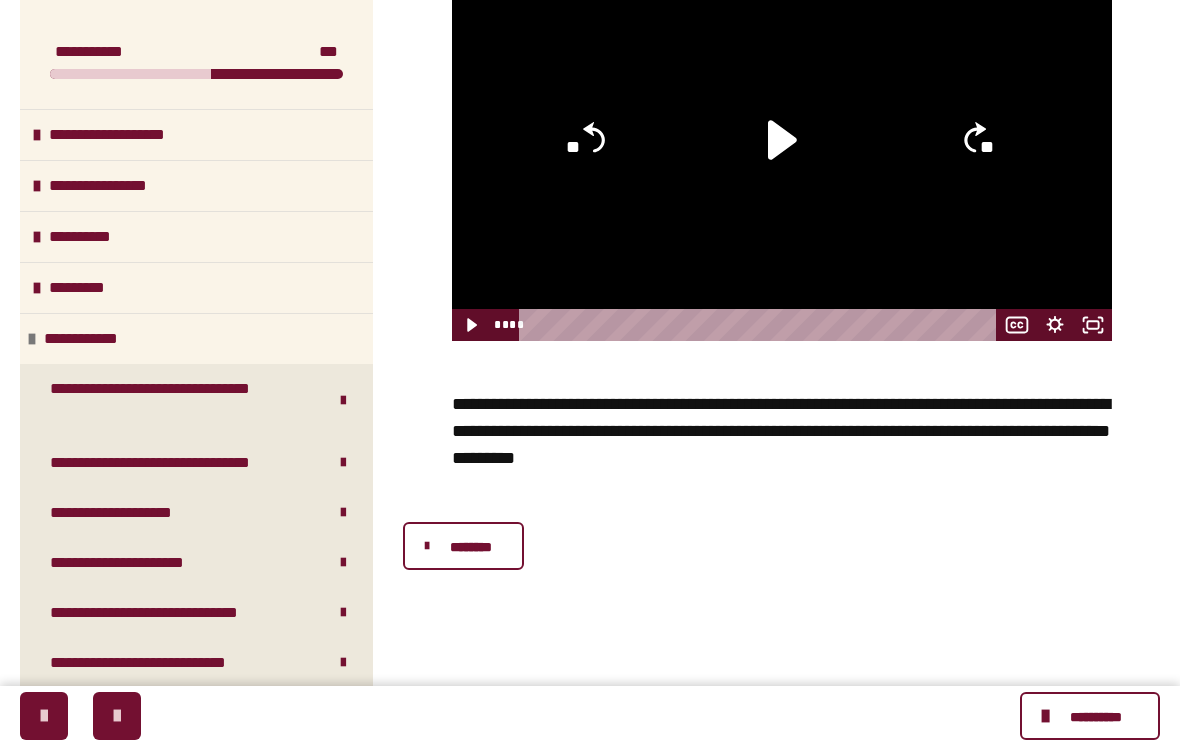 click on "********" at bounding box center [470, 547] 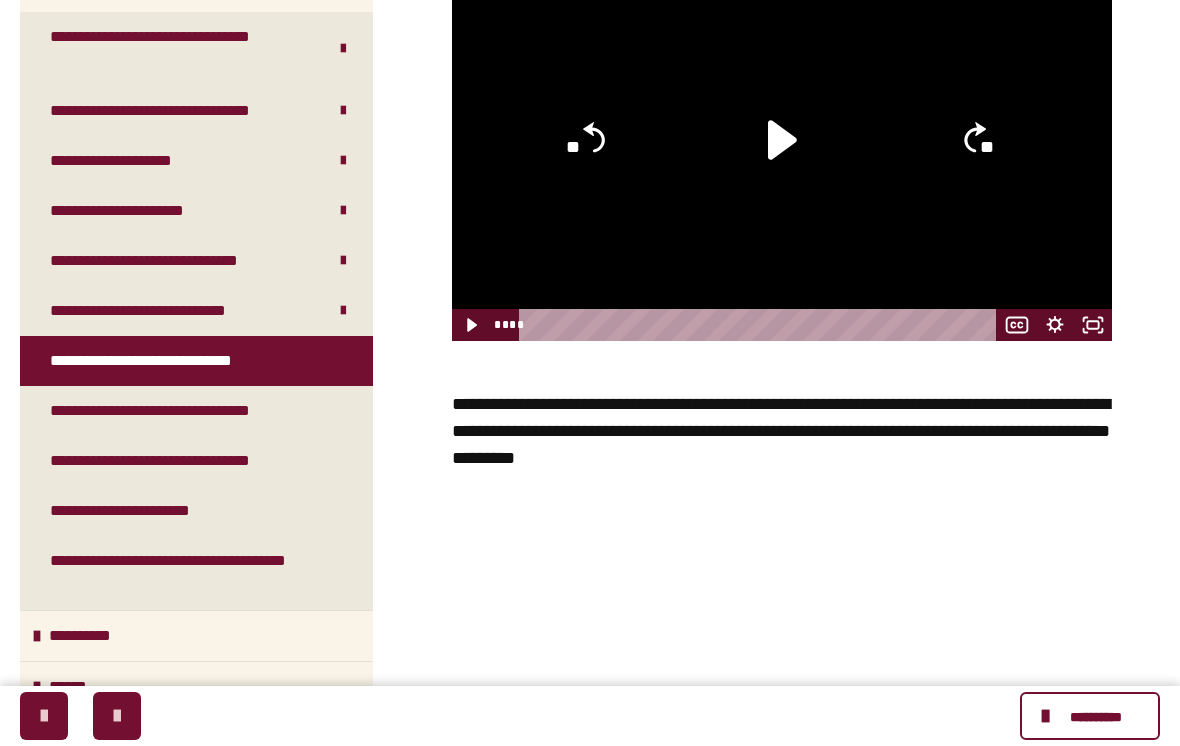 scroll, scrollTop: 358, scrollLeft: 0, axis: vertical 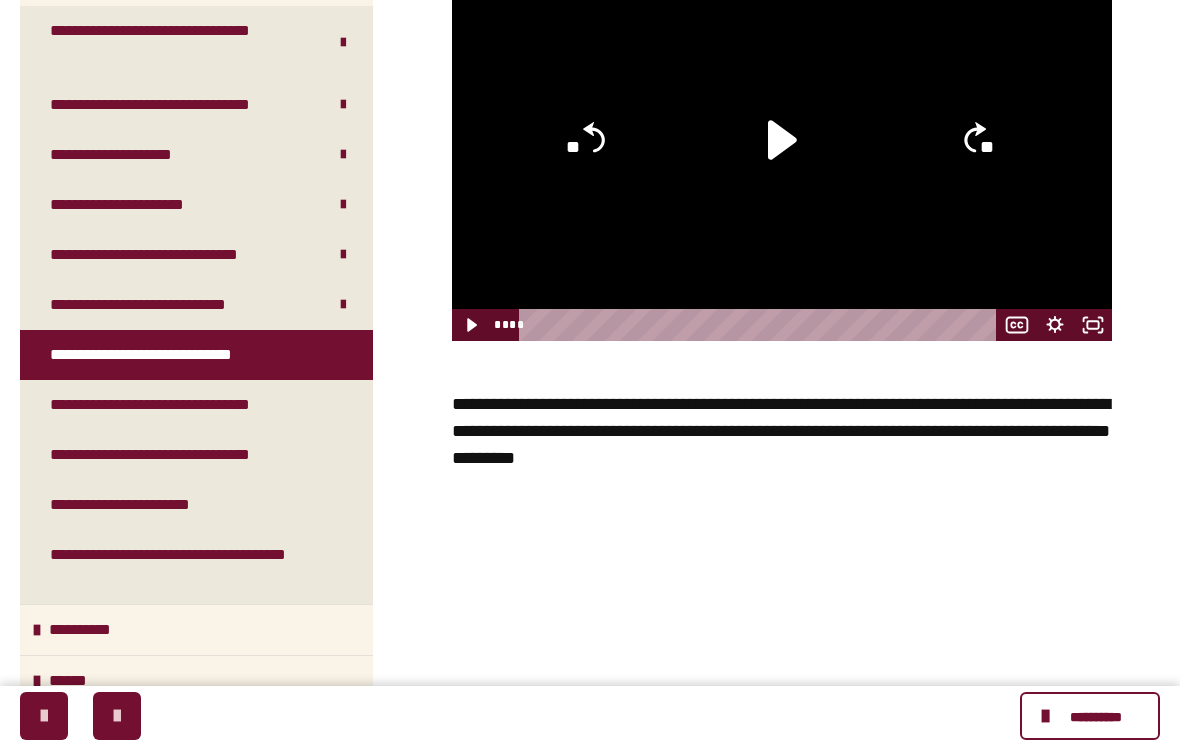 click on "**********" at bounding box center [186, 405] 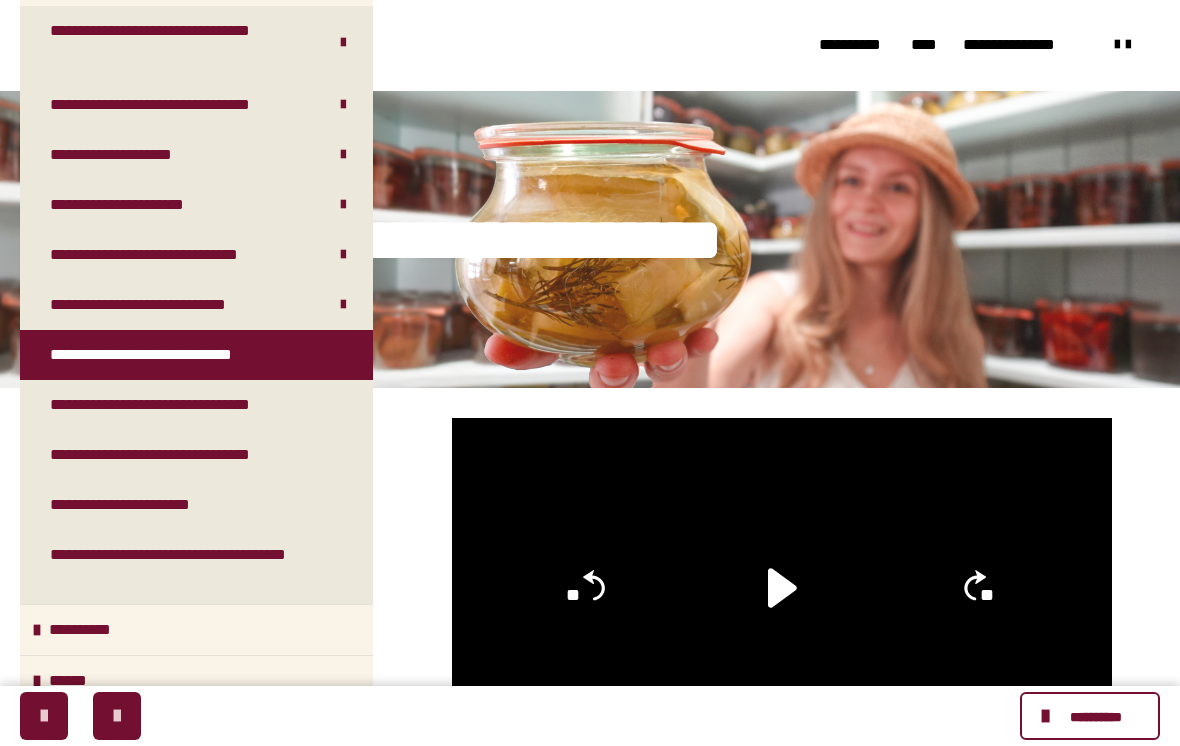 scroll, scrollTop: 0, scrollLeft: 0, axis: both 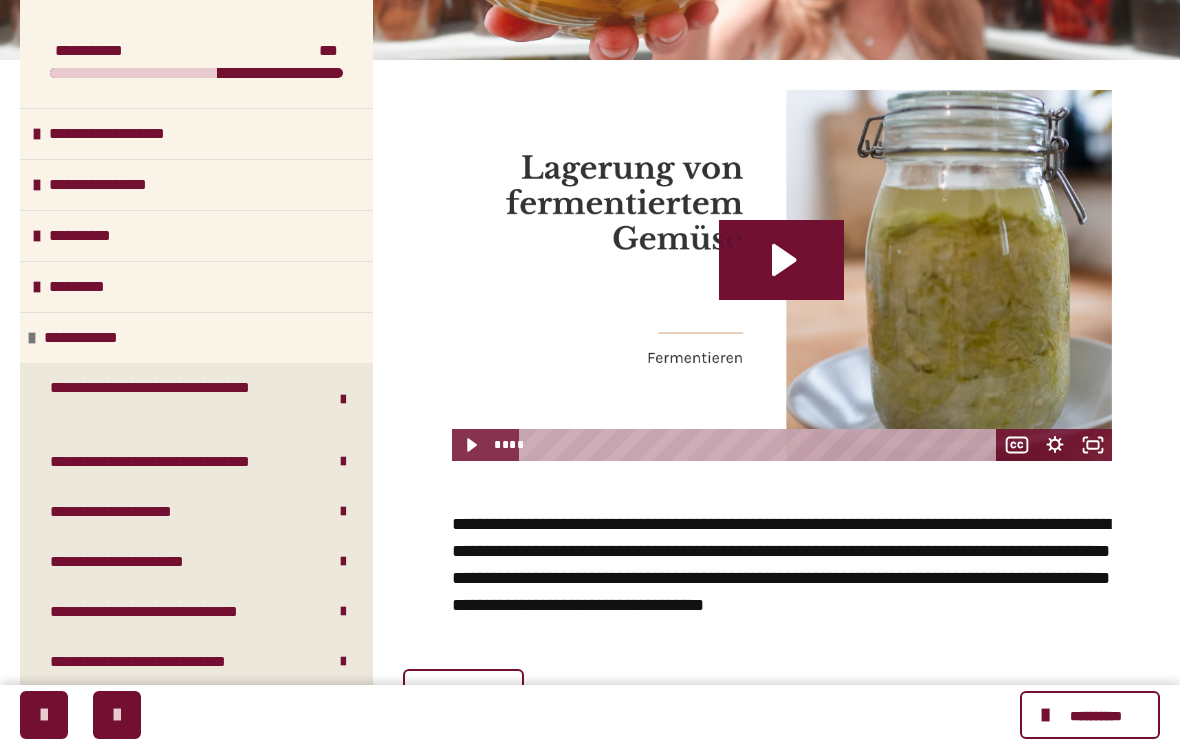 click 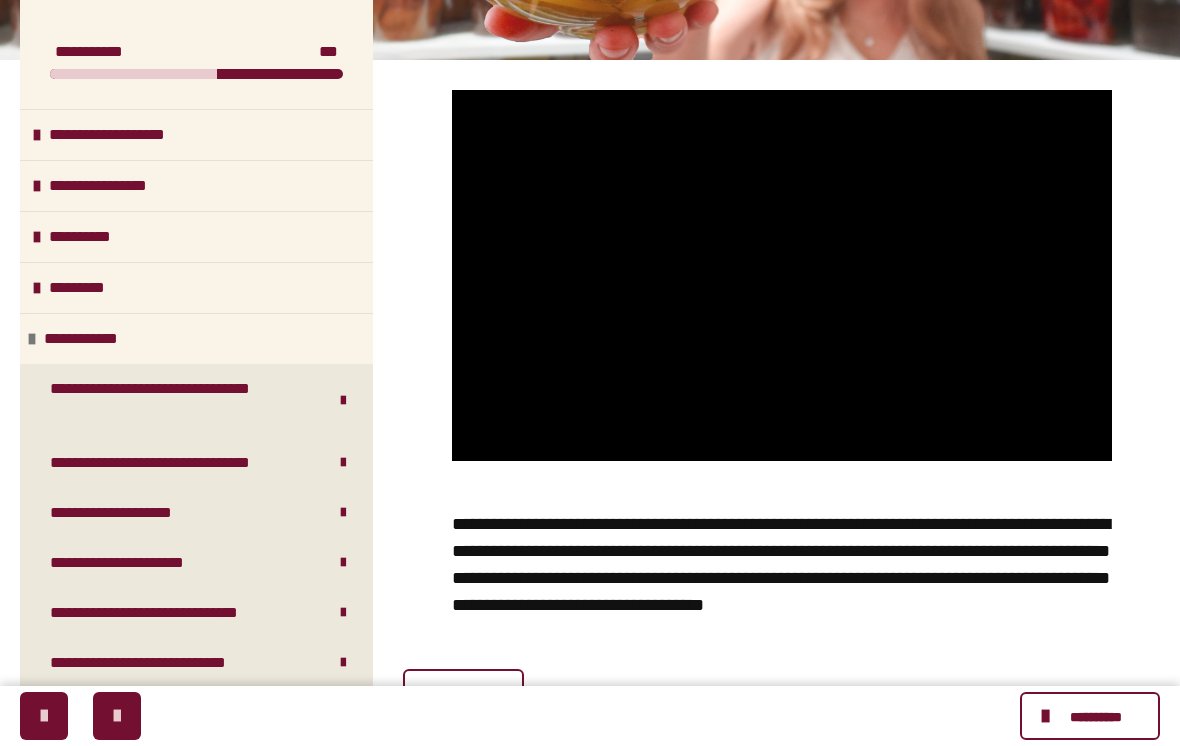 click at bounding box center (782, 275) 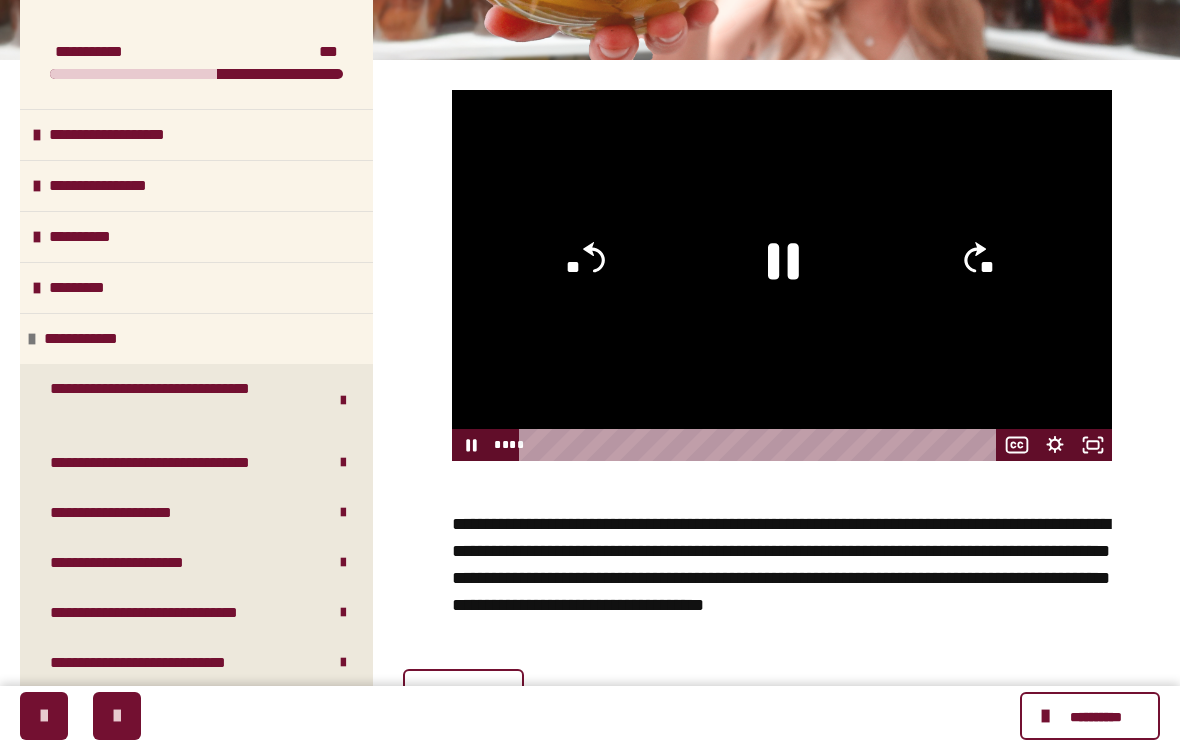 click 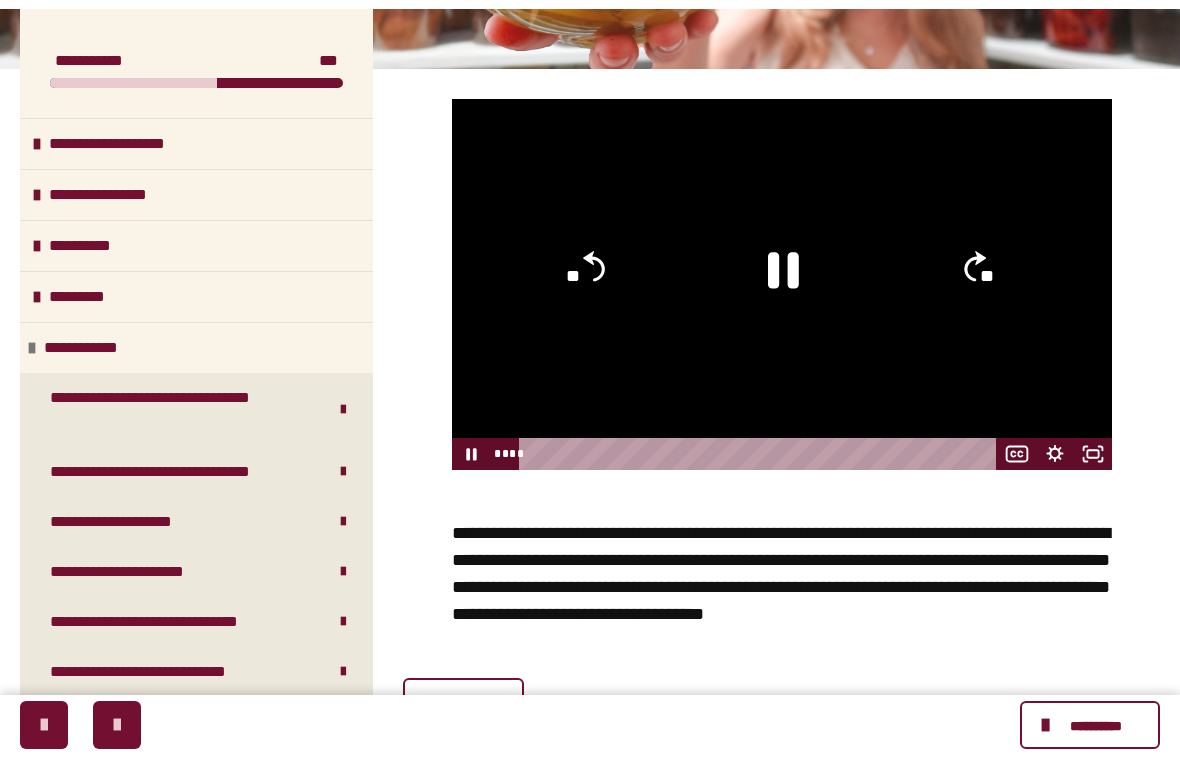 scroll, scrollTop: 24, scrollLeft: 0, axis: vertical 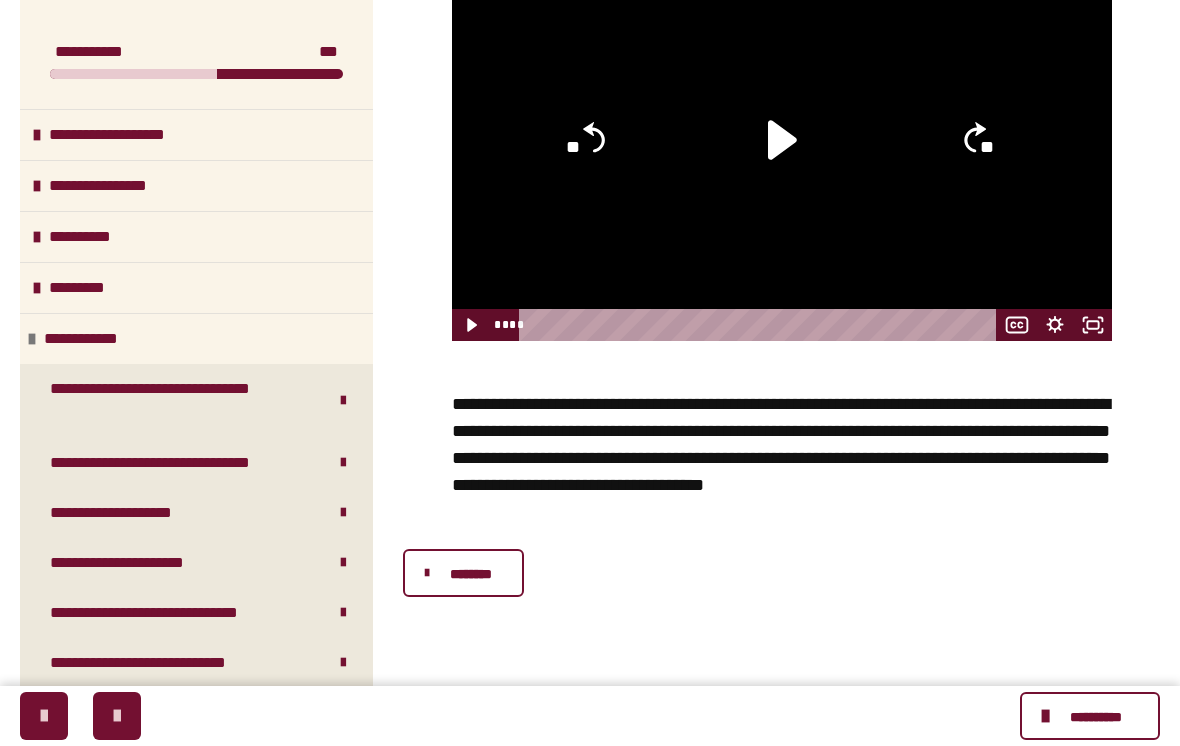 click on "********" at bounding box center [463, 573] 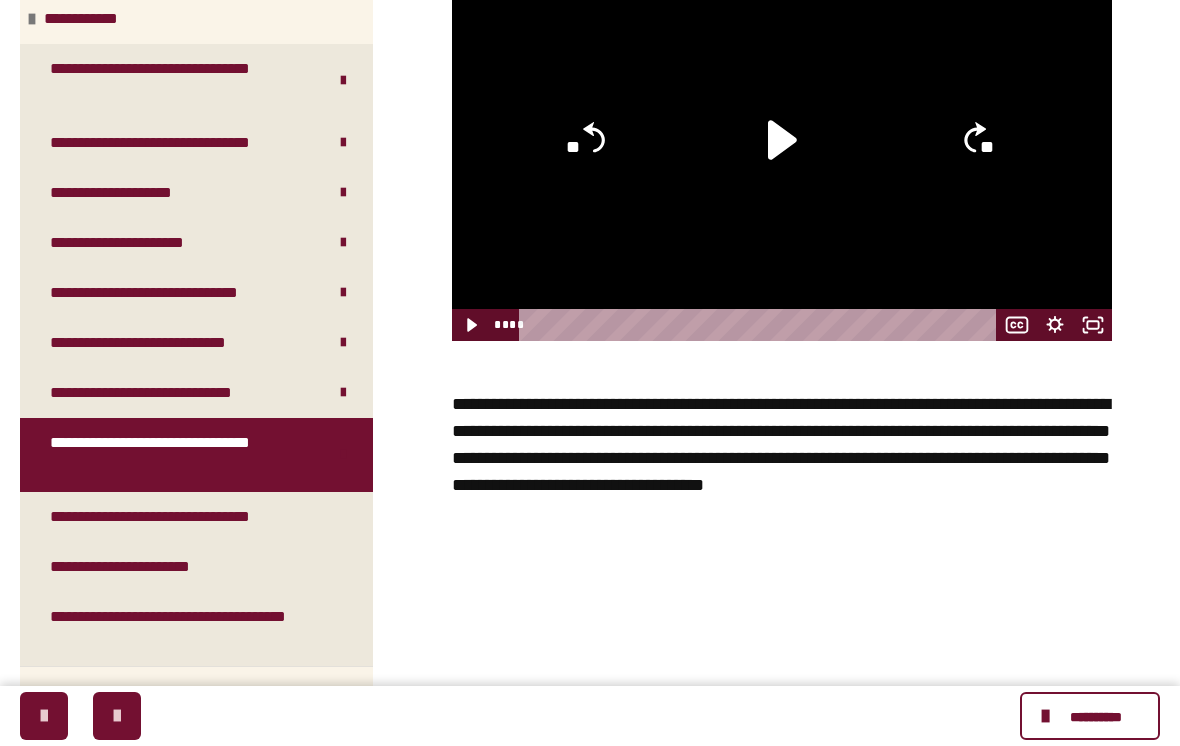 scroll, scrollTop: 326, scrollLeft: 0, axis: vertical 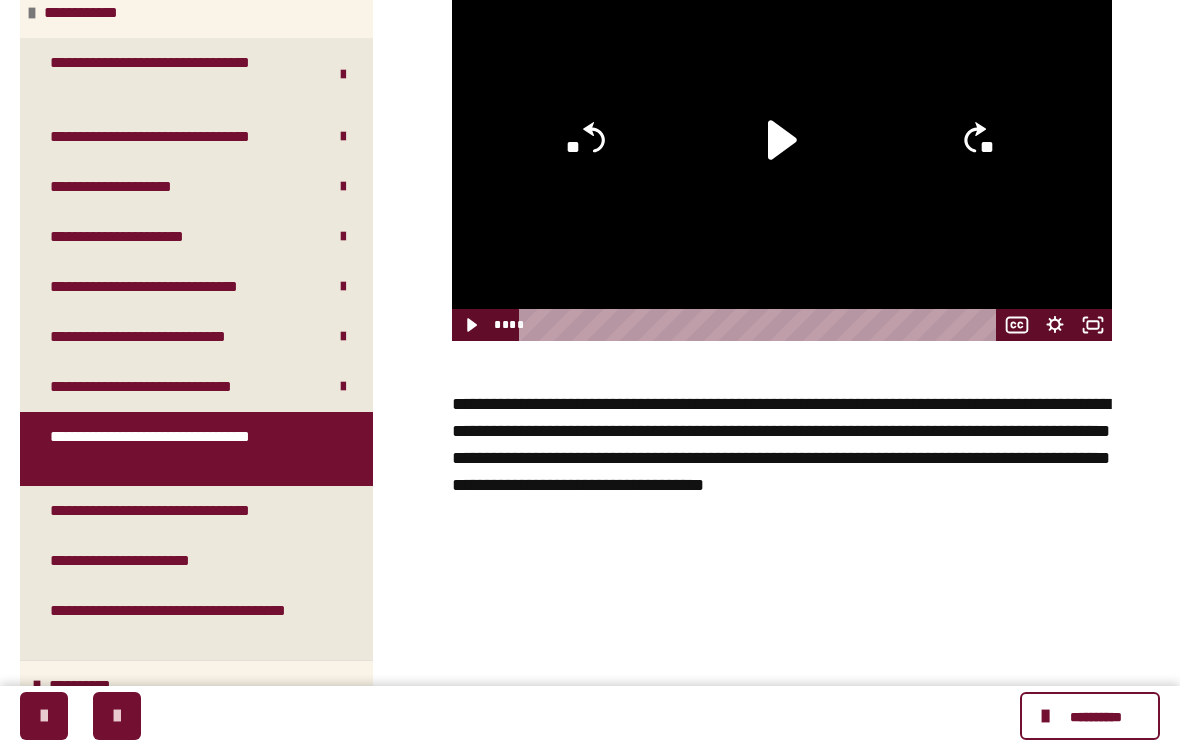 click on "**********" at bounding box center [176, 511] 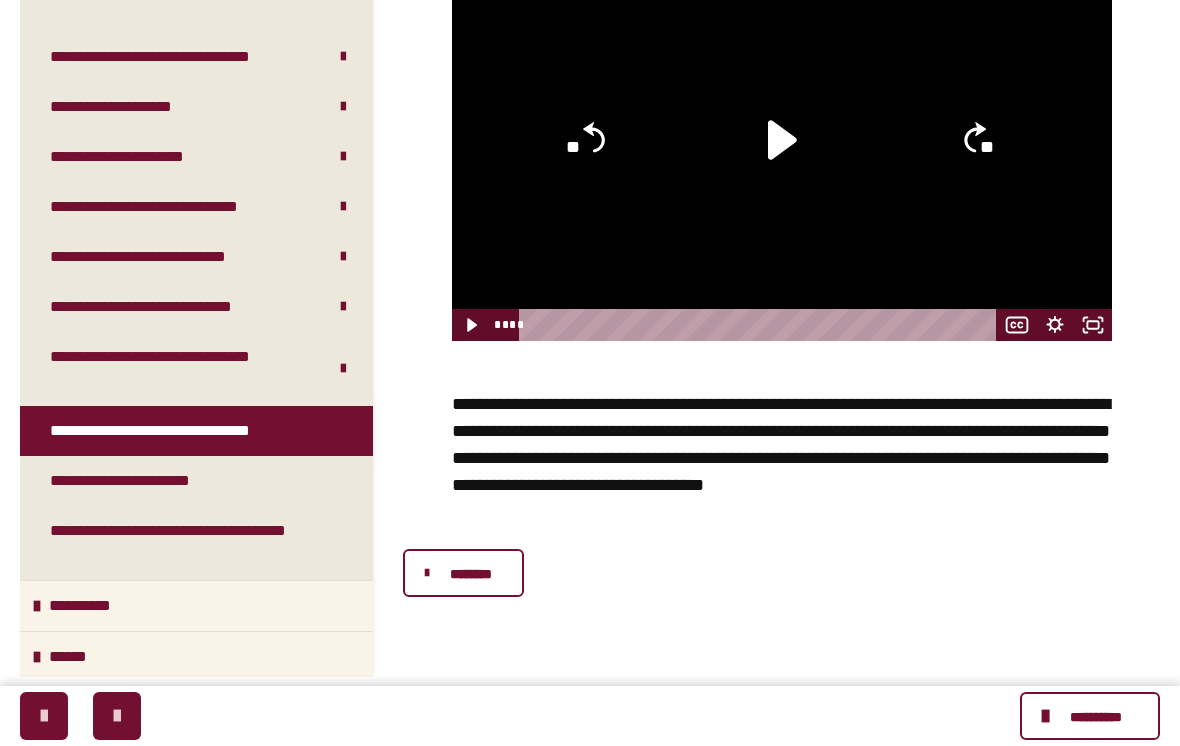 scroll, scrollTop: 0, scrollLeft: 0, axis: both 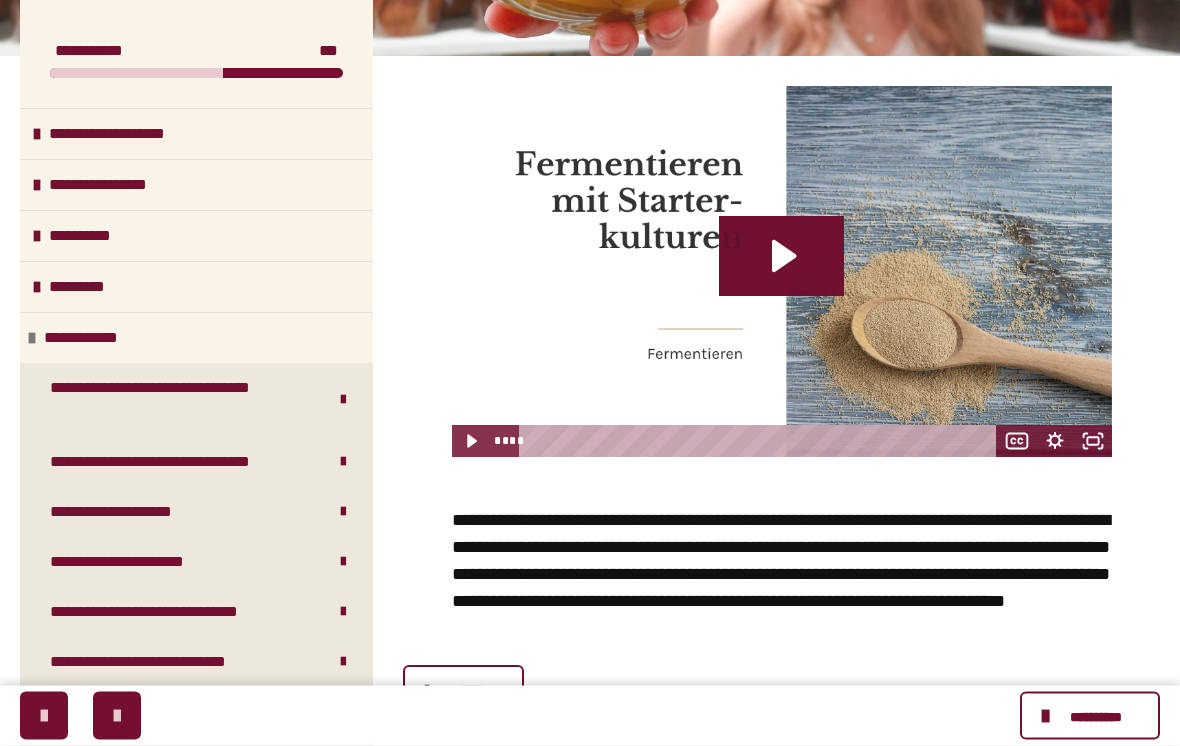 click 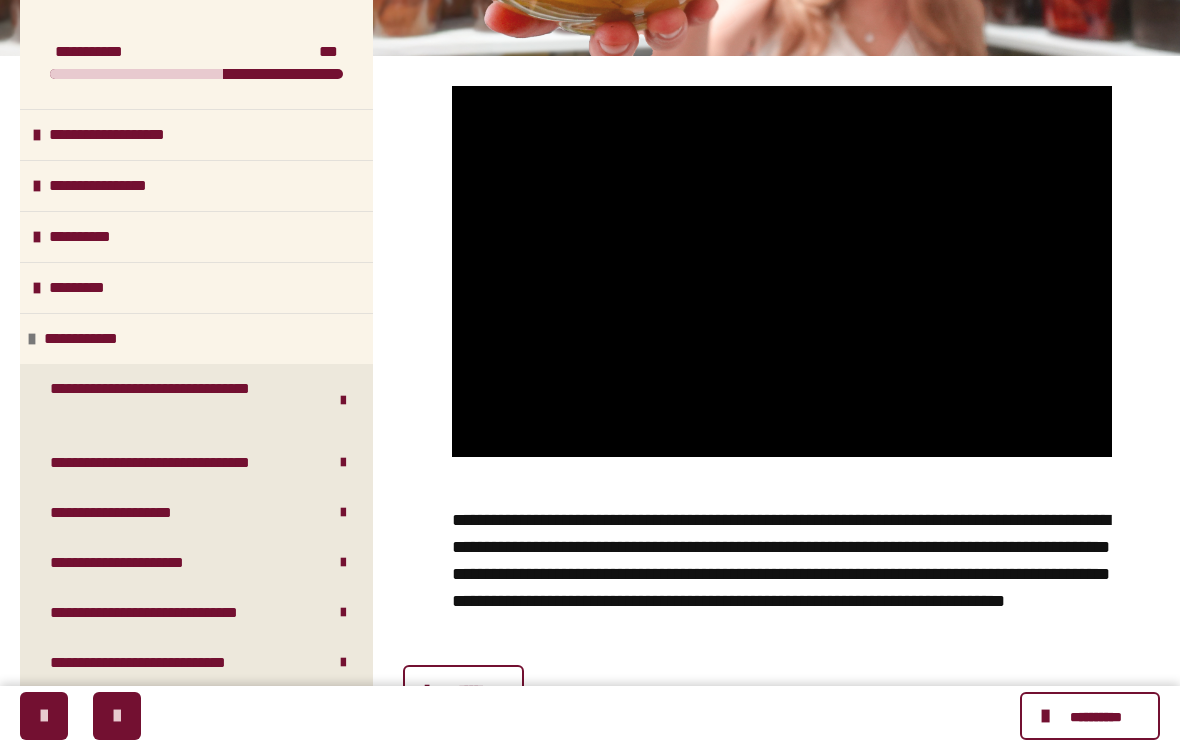 click 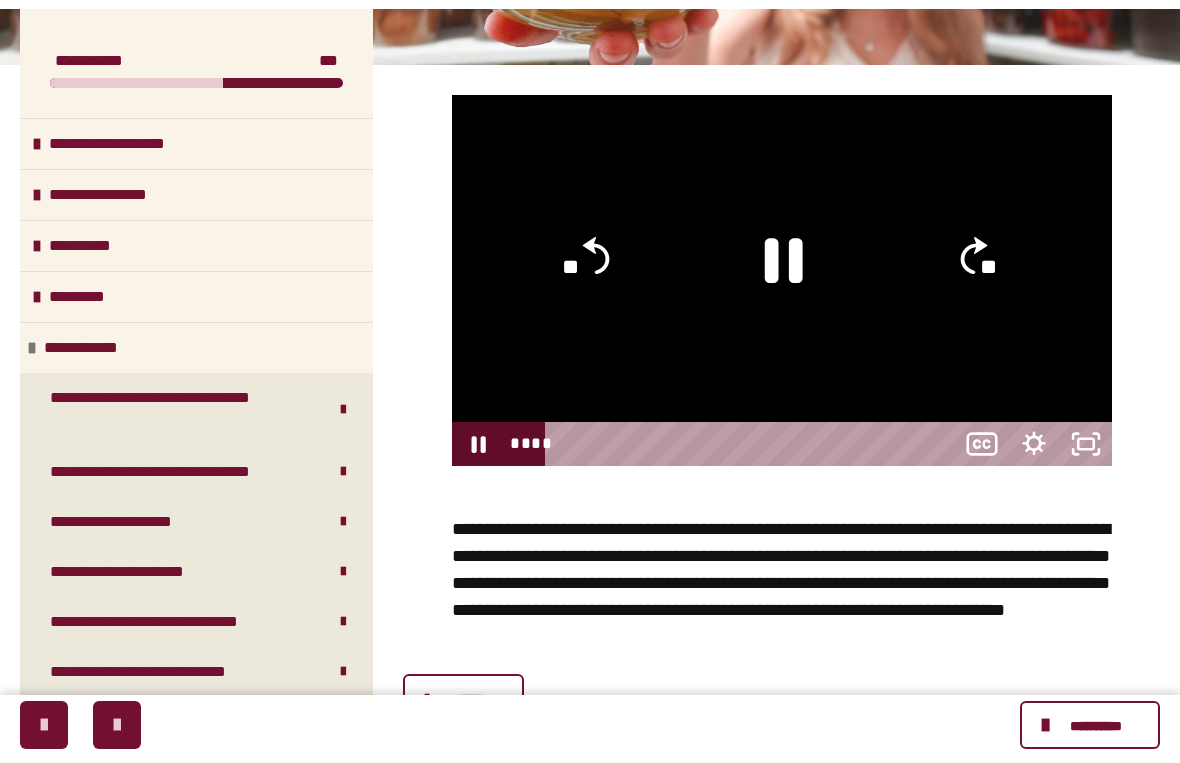 scroll, scrollTop: 24, scrollLeft: 0, axis: vertical 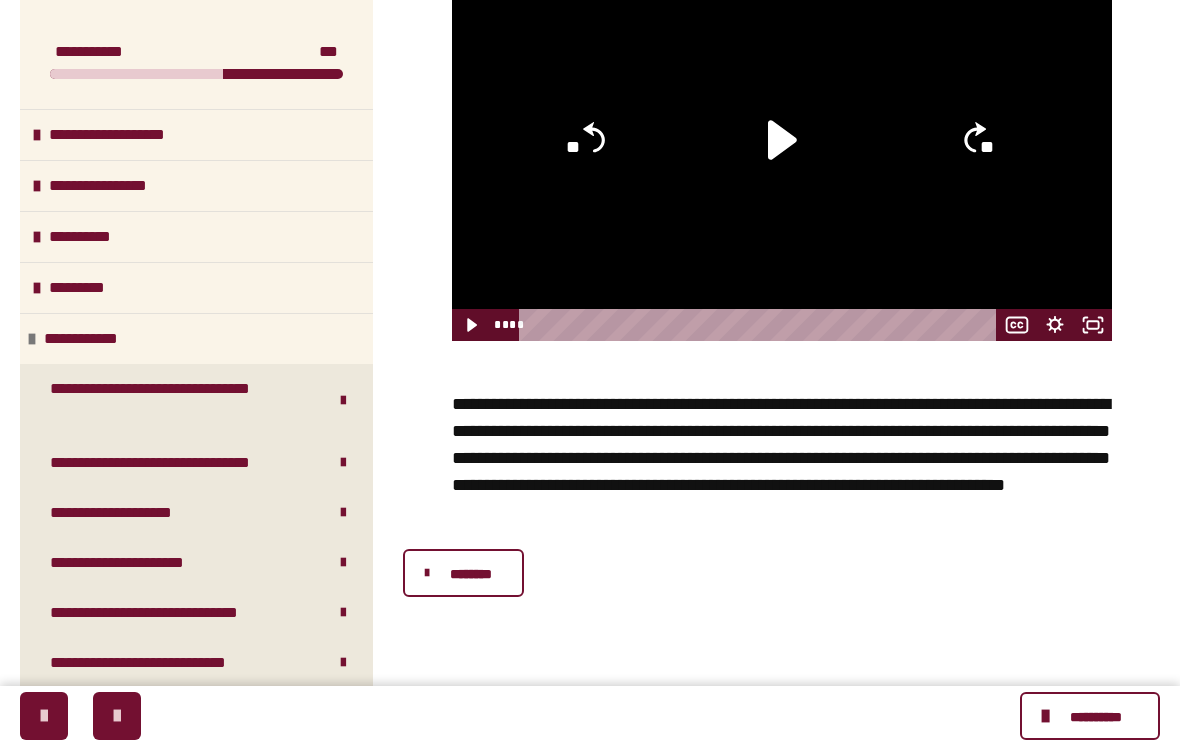 click on "********" at bounding box center (470, 574) 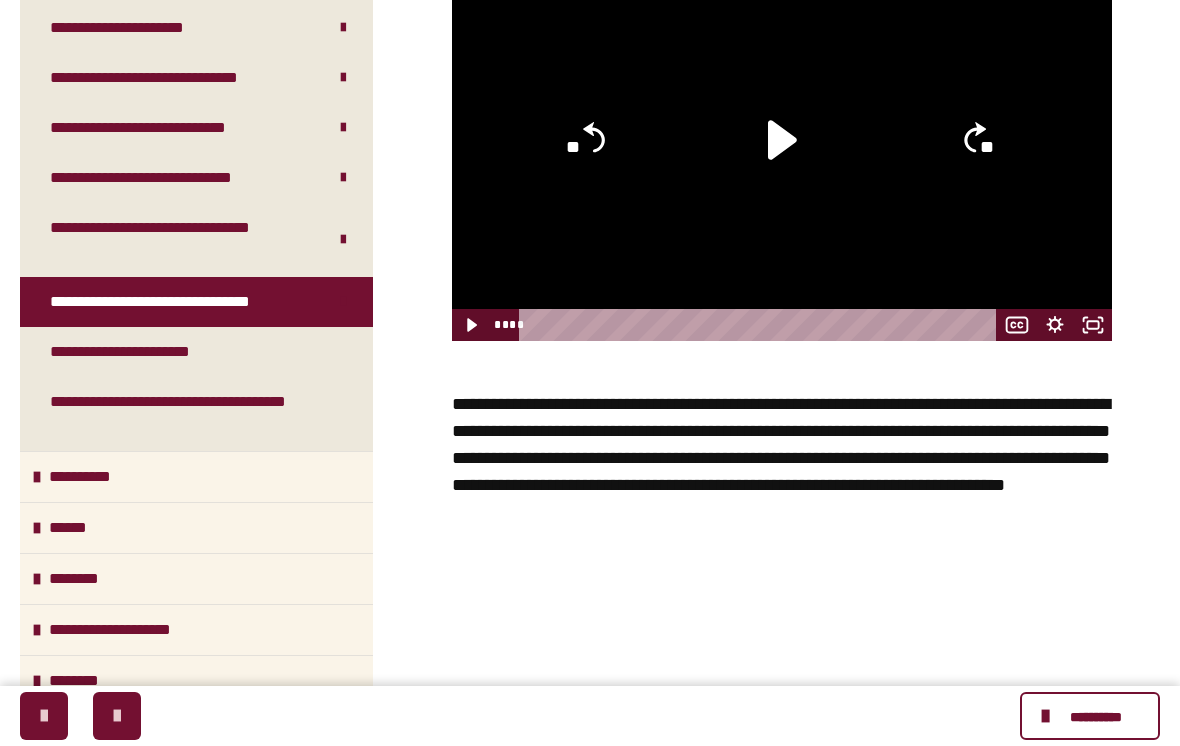 scroll, scrollTop: 535, scrollLeft: 0, axis: vertical 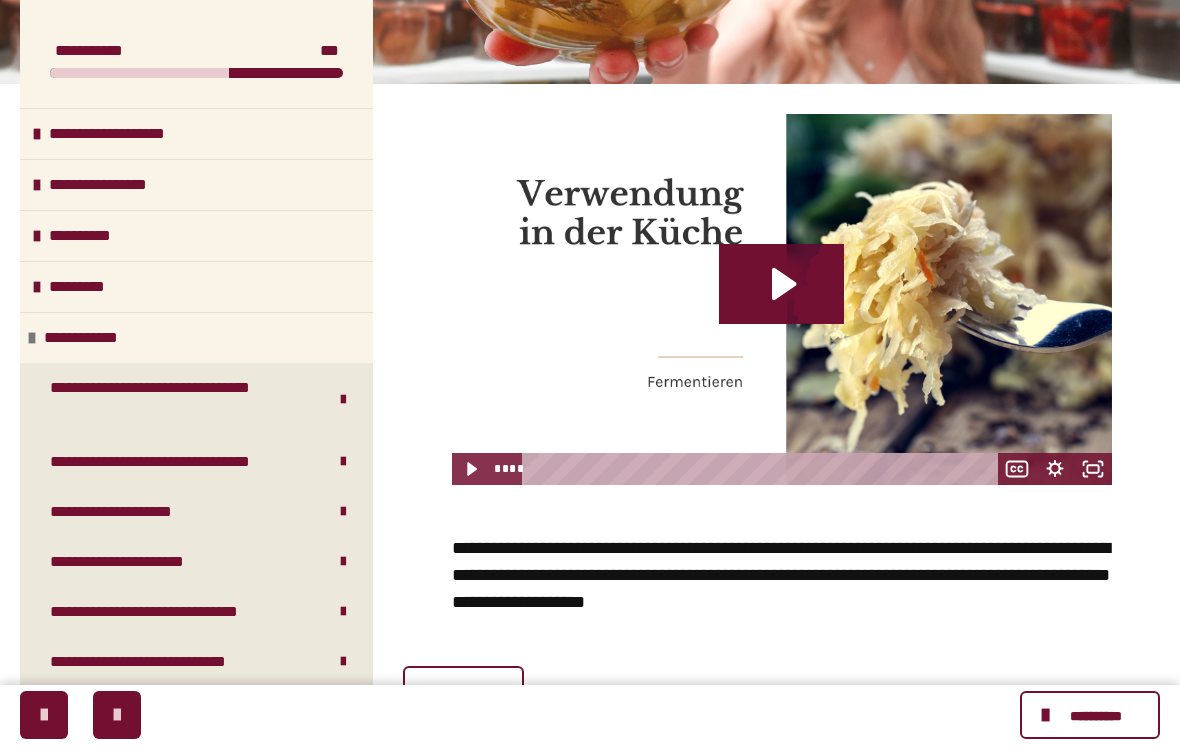 click 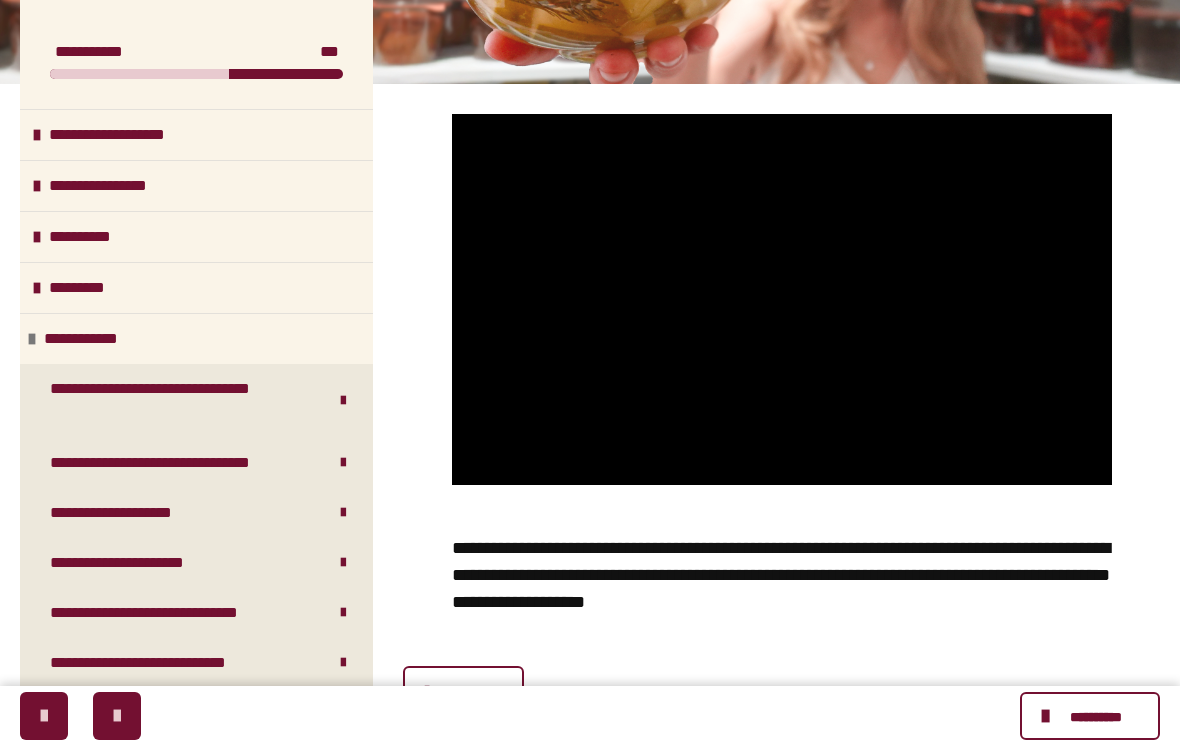 click at bounding box center (782, 299) 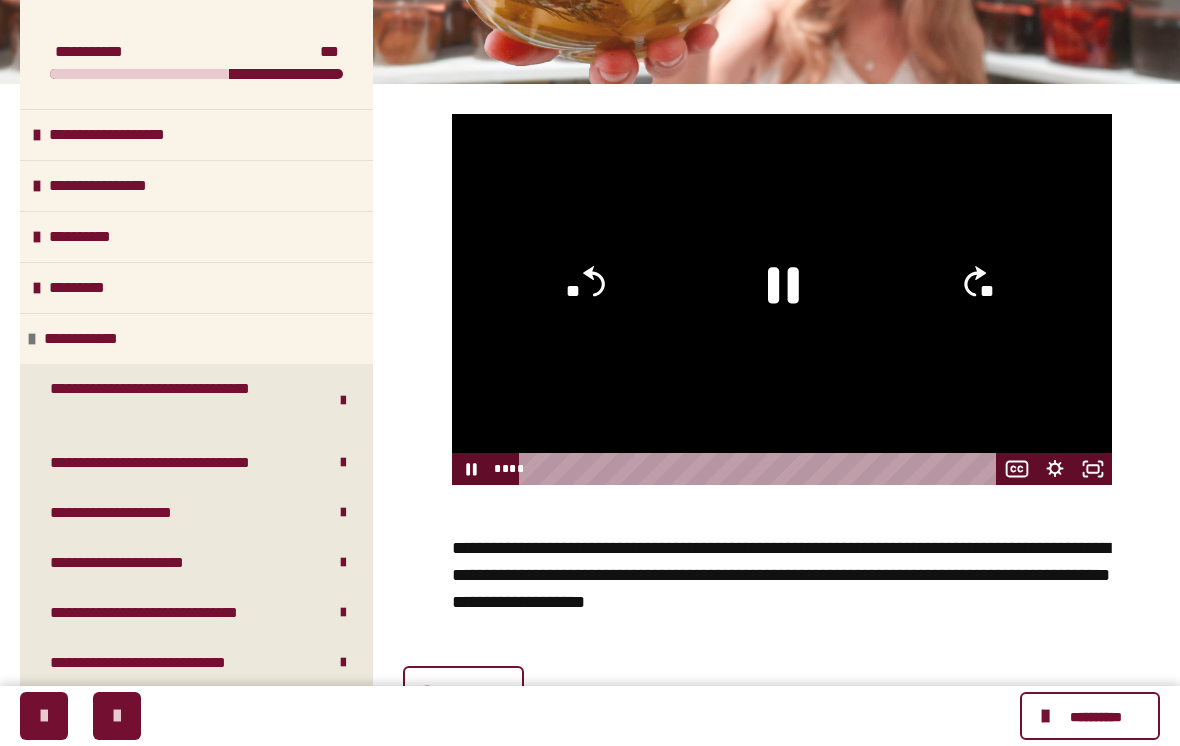 click 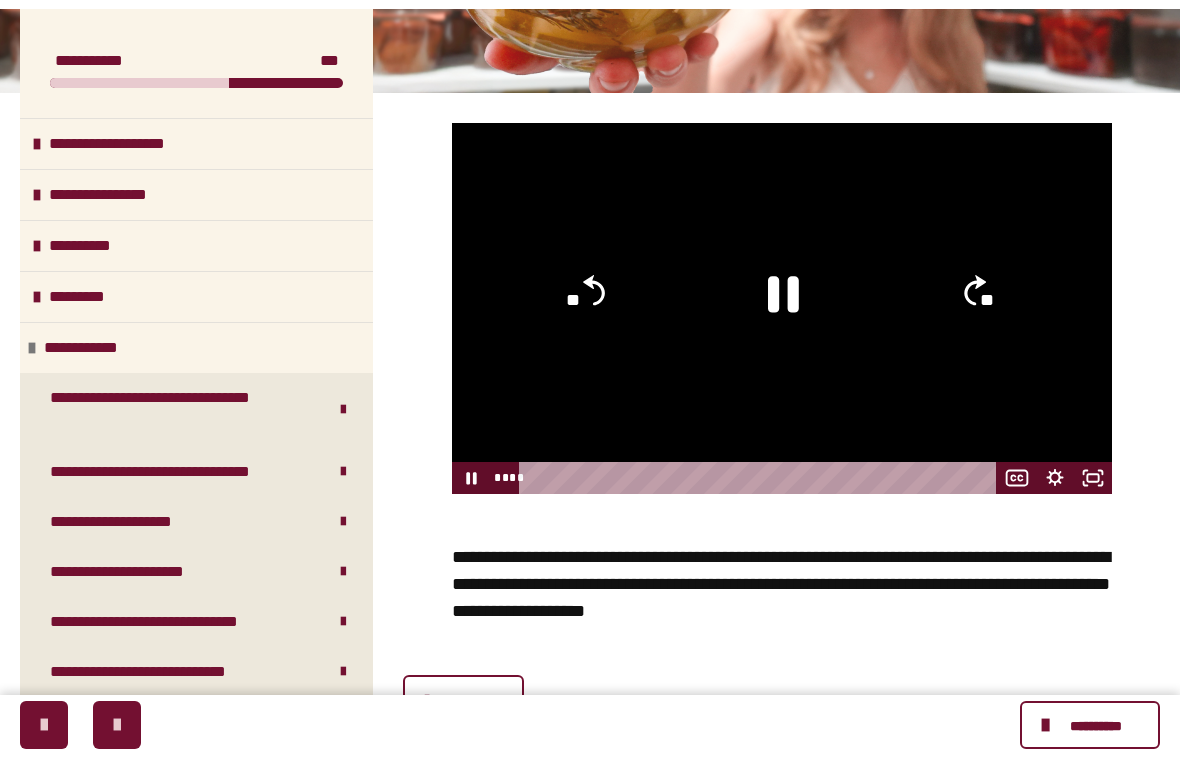 scroll, scrollTop: 24, scrollLeft: 0, axis: vertical 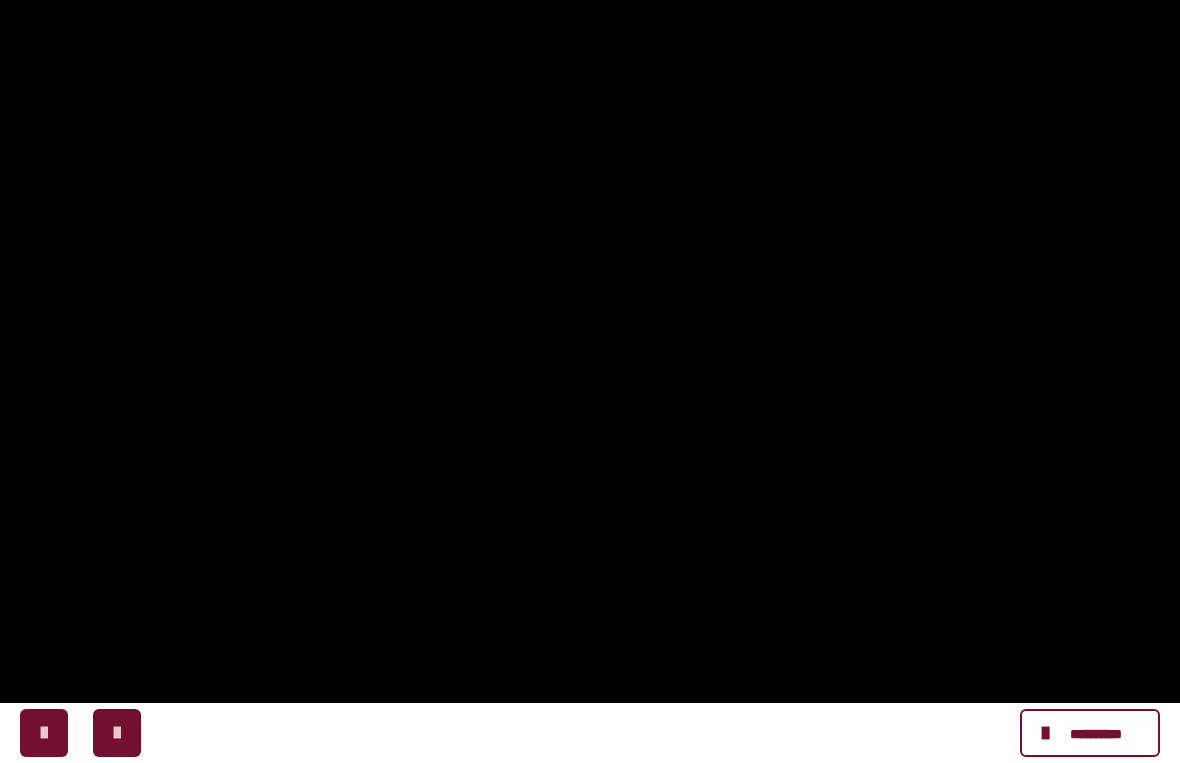 click at bounding box center (590, 381) 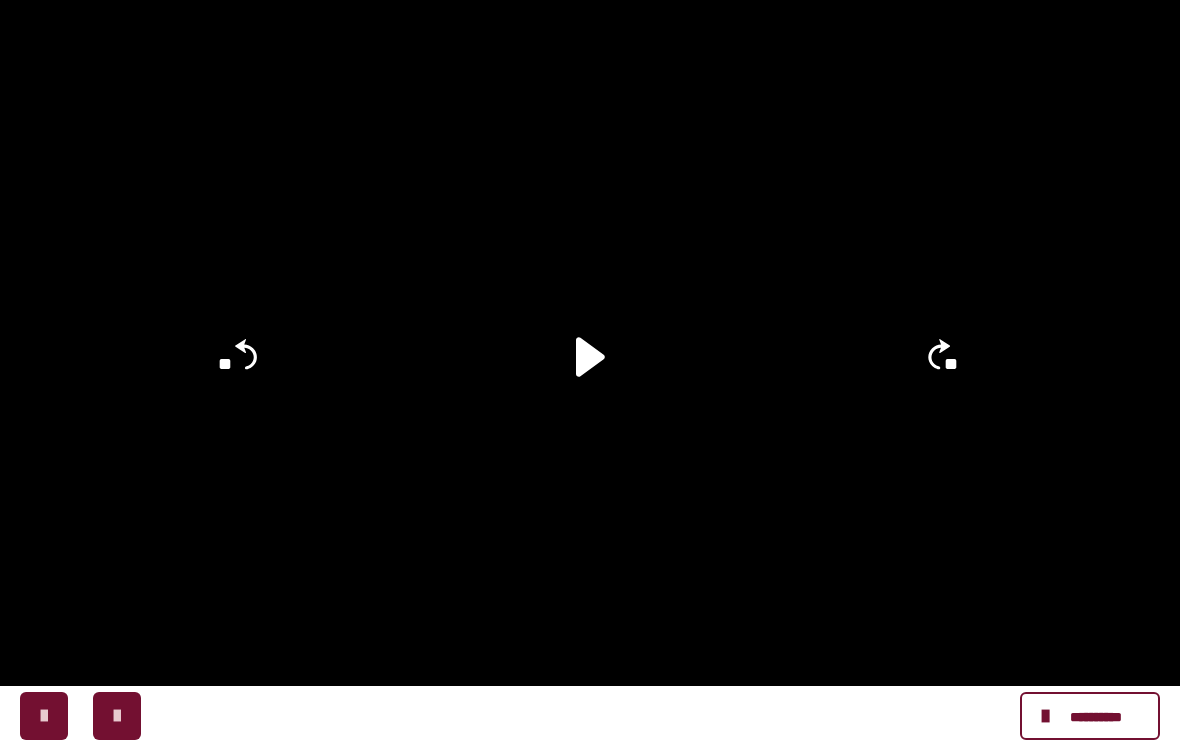 scroll, scrollTop: 473, scrollLeft: 0, axis: vertical 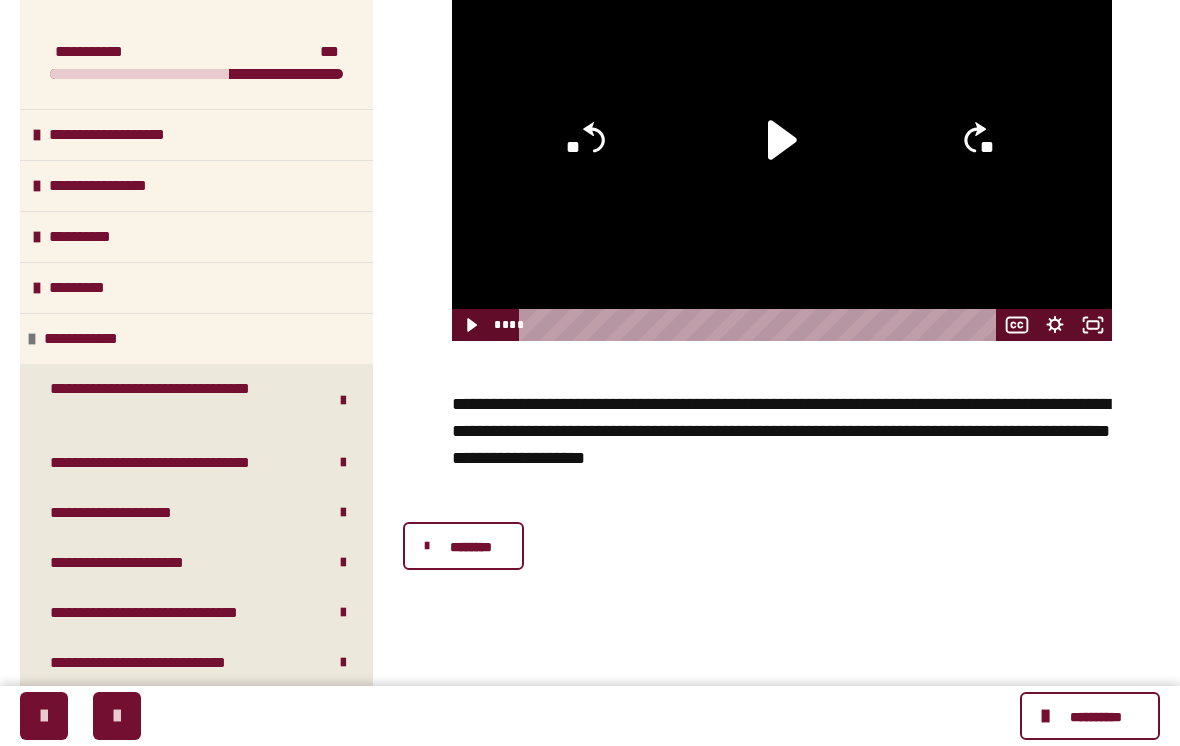 click on "********" at bounding box center [470, 547] 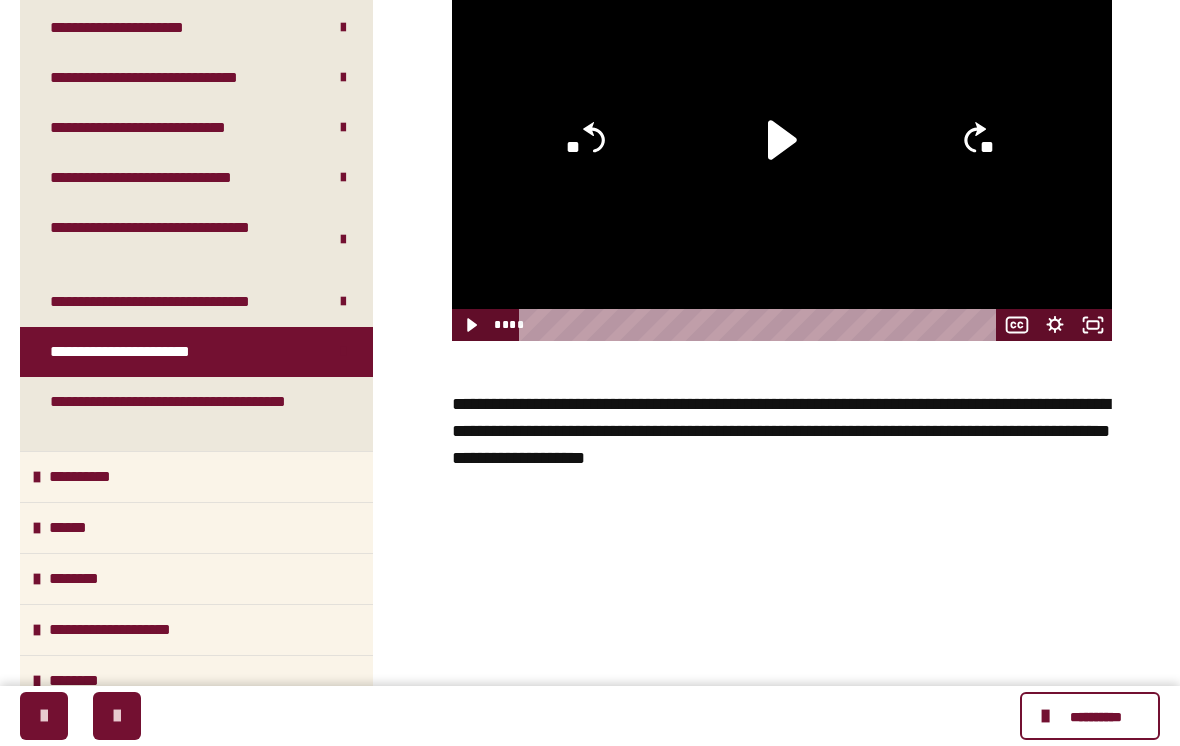 scroll, scrollTop: 535, scrollLeft: 0, axis: vertical 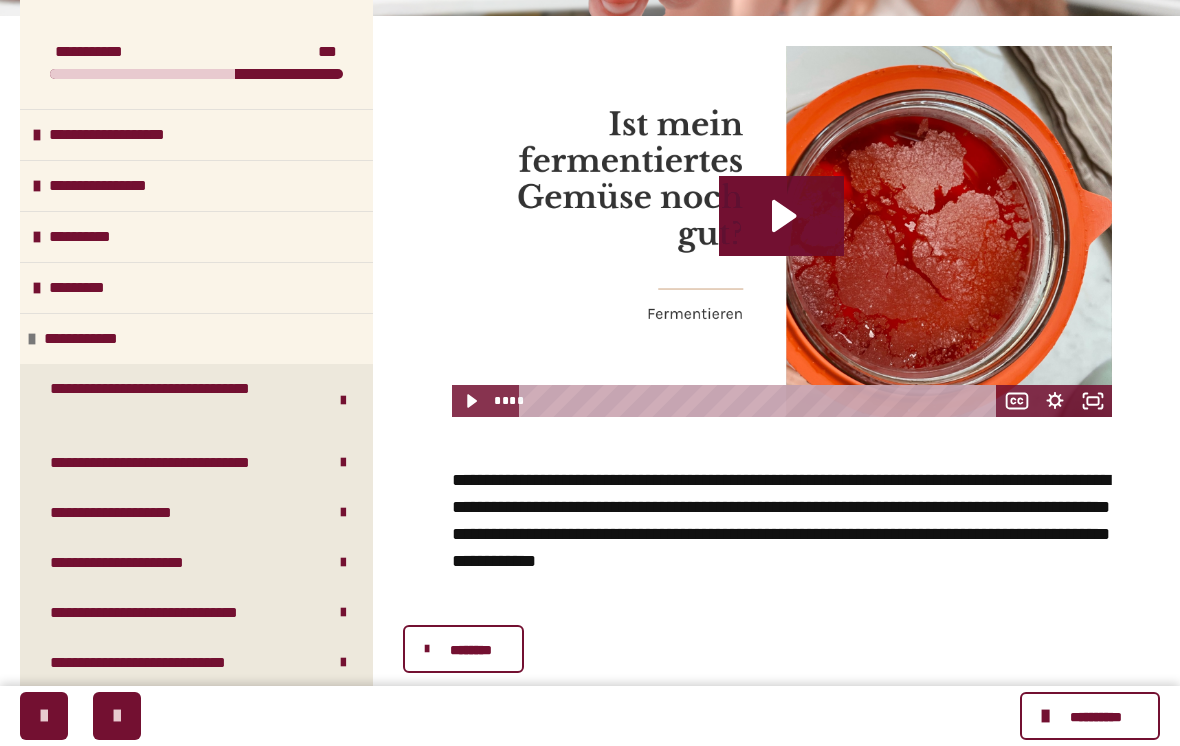 click 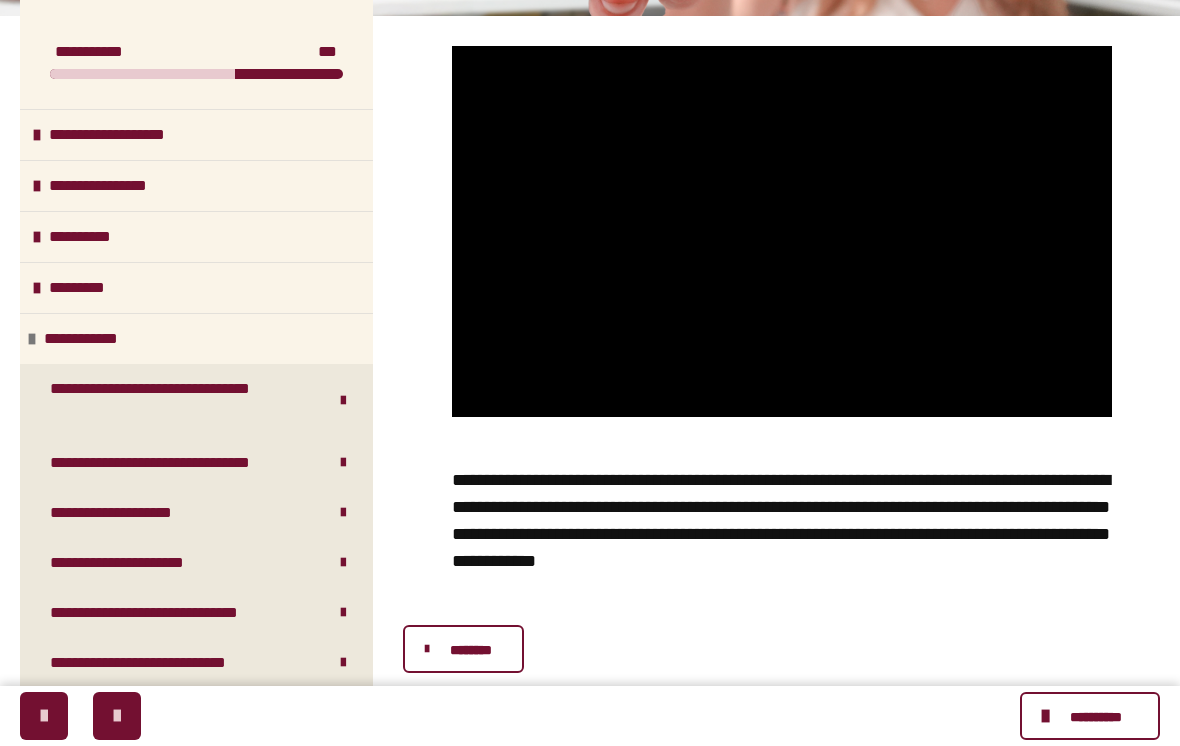 click at bounding box center [782, 231] 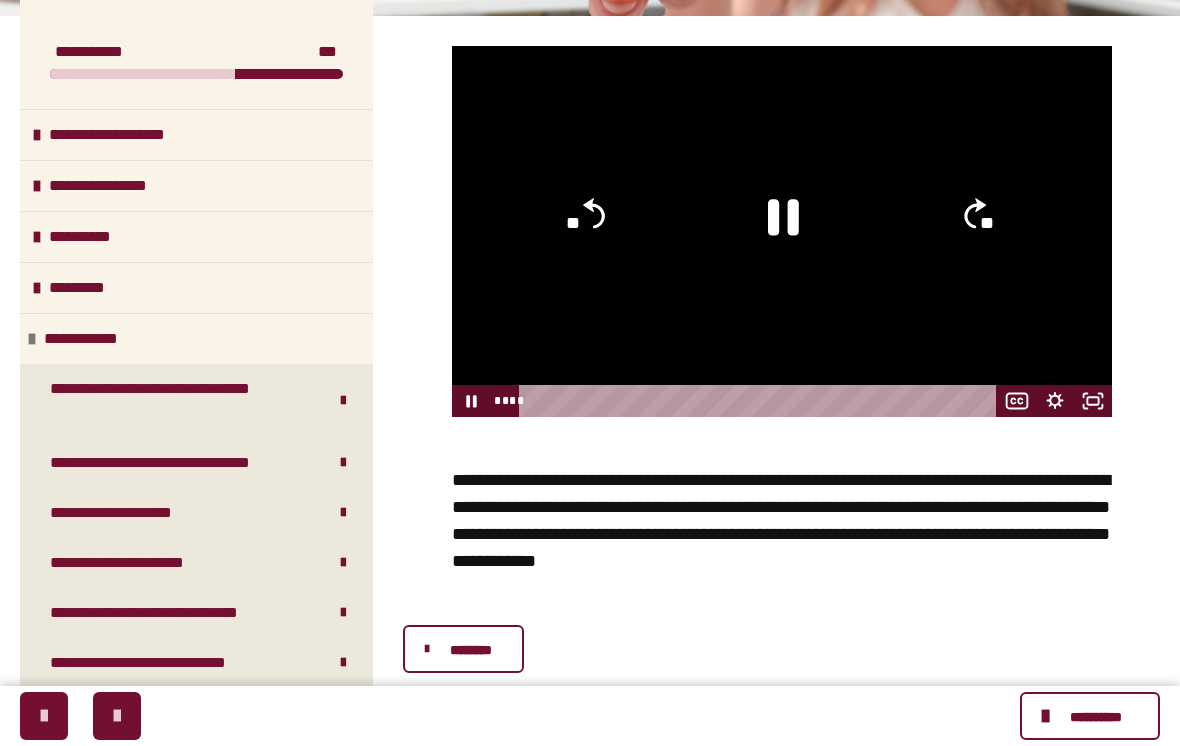 click 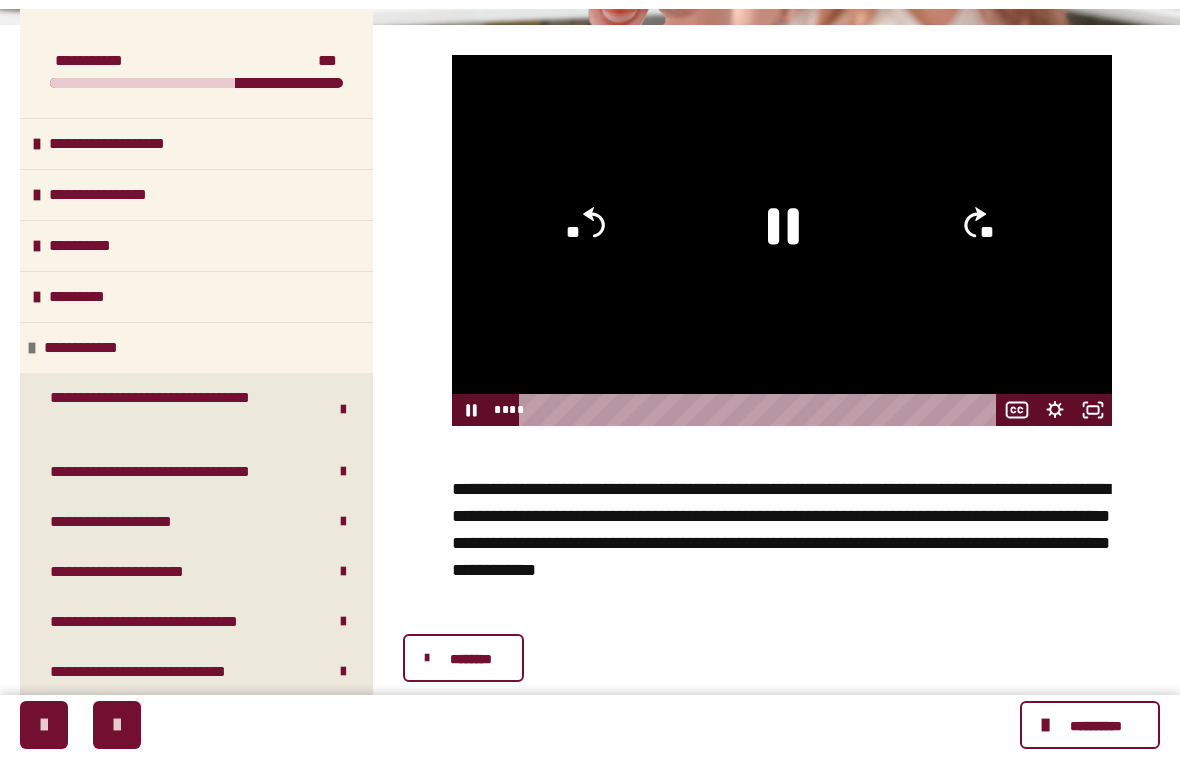 scroll, scrollTop: 24, scrollLeft: 0, axis: vertical 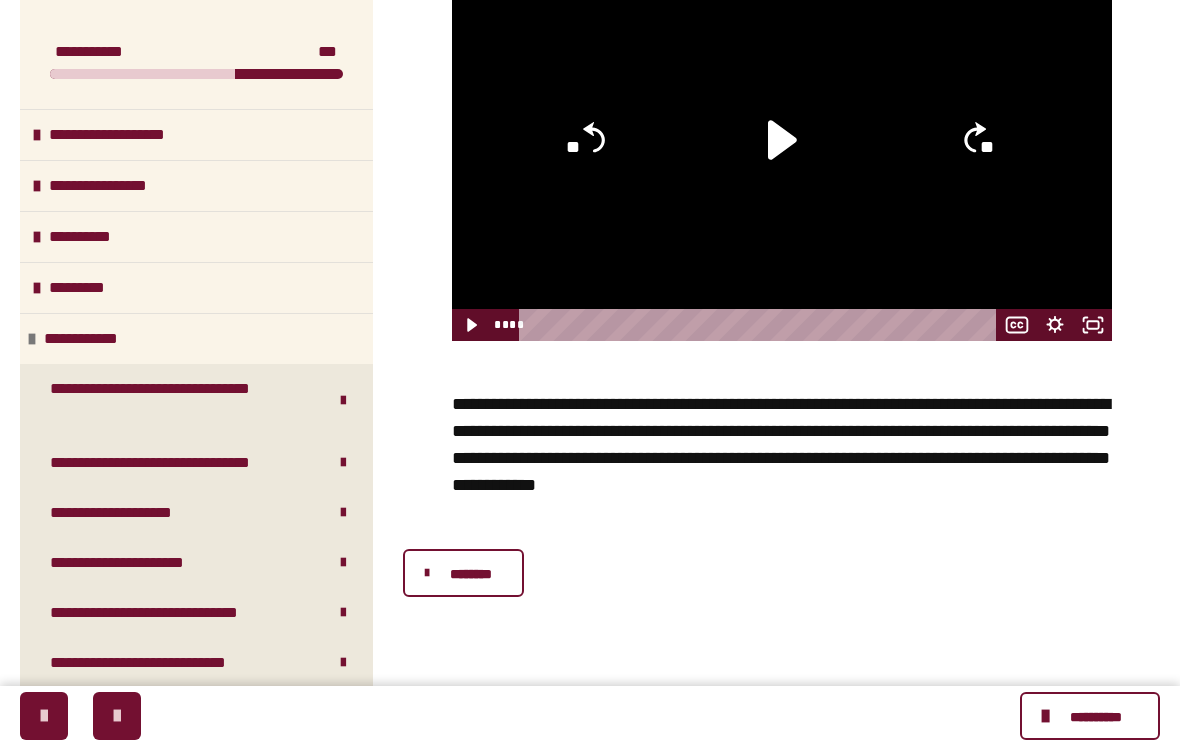 click on "********" at bounding box center (470, 574) 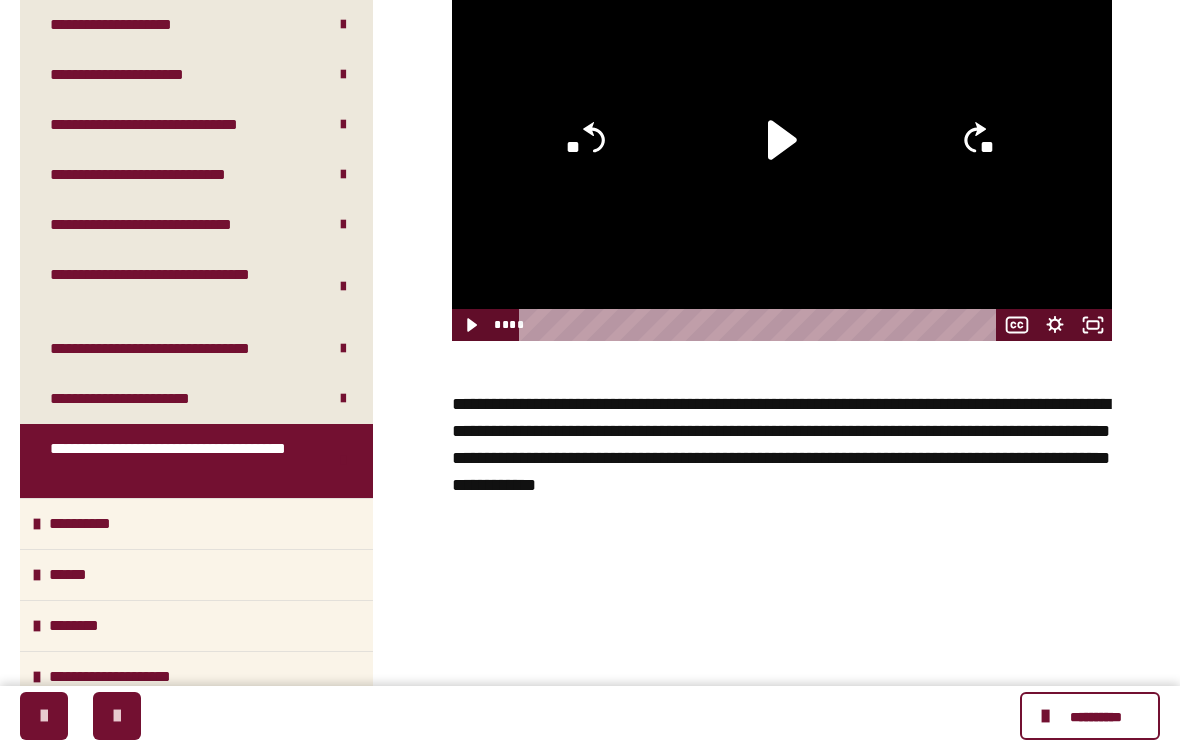 scroll, scrollTop: 493, scrollLeft: 0, axis: vertical 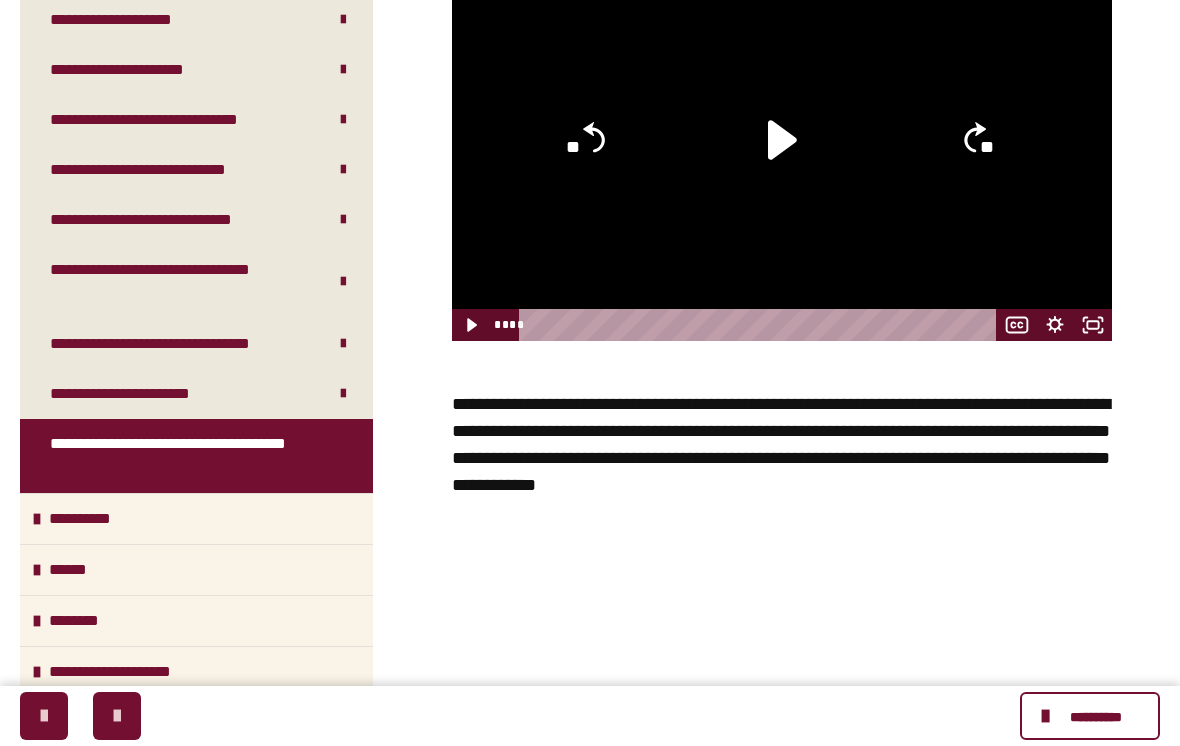 click at bounding box center [37, 519] 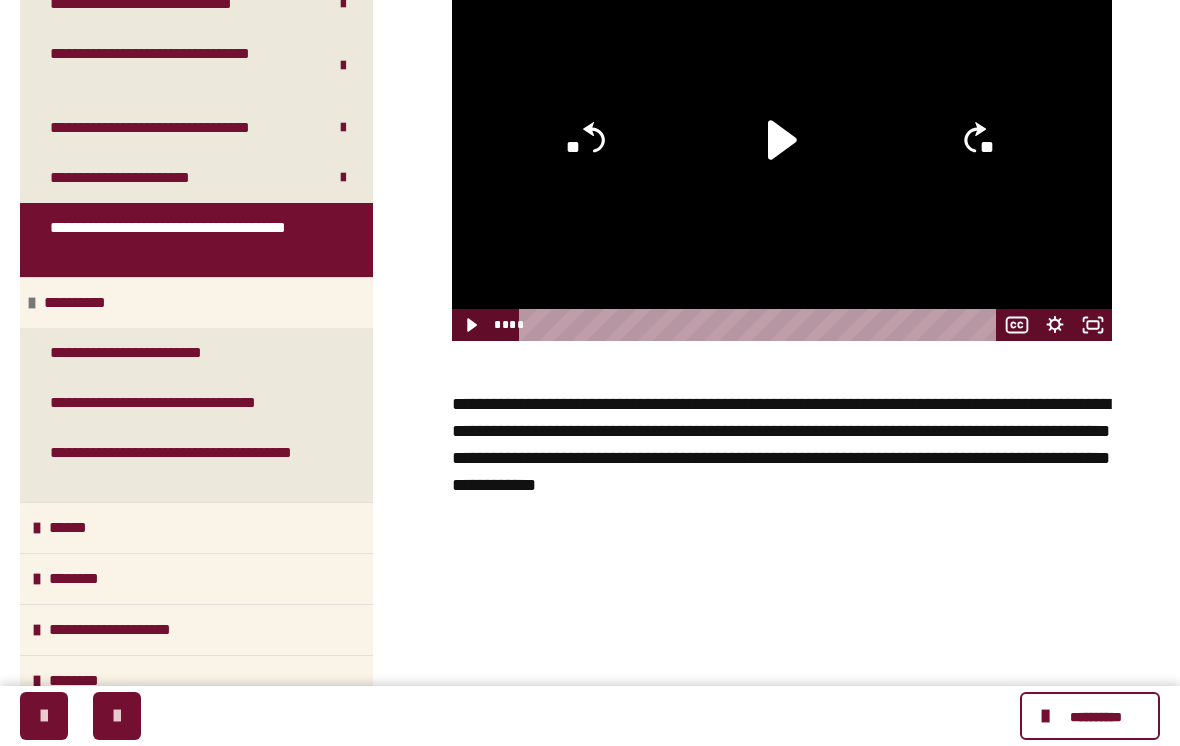 scroll, scrollTop: 709, scrollLeft: 0, axis: vertical 